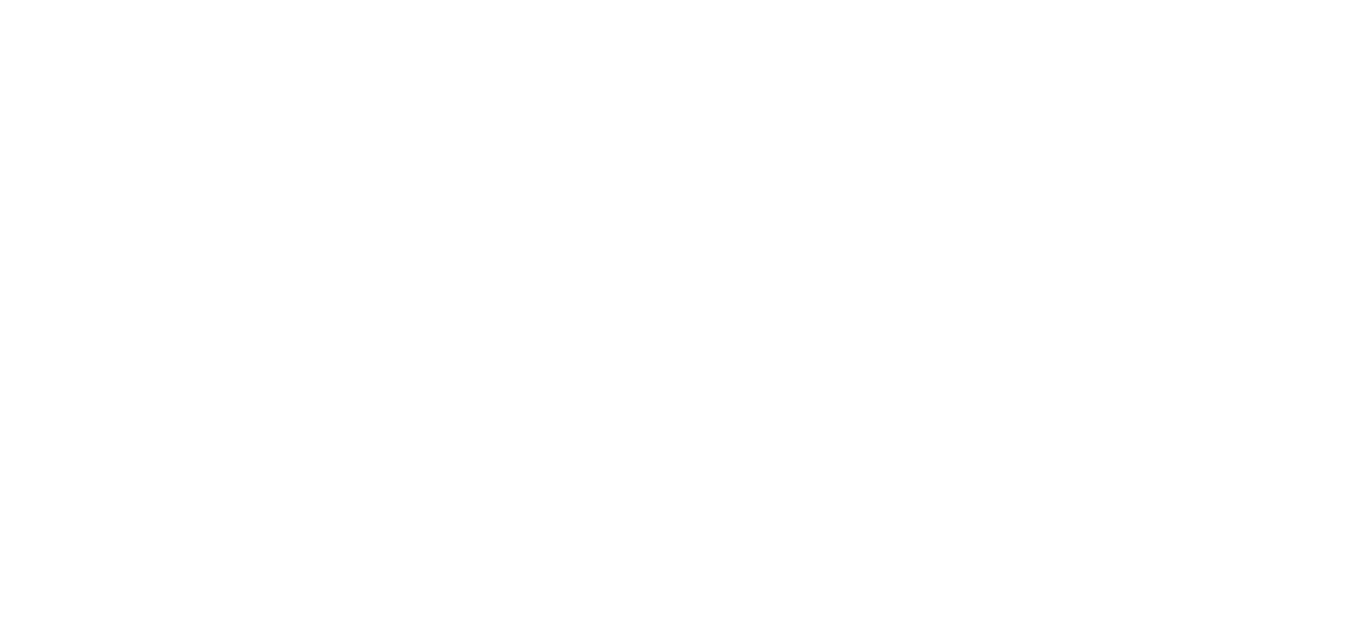scroll, scrollTop: 0, scrollLeft: 0, axis: both 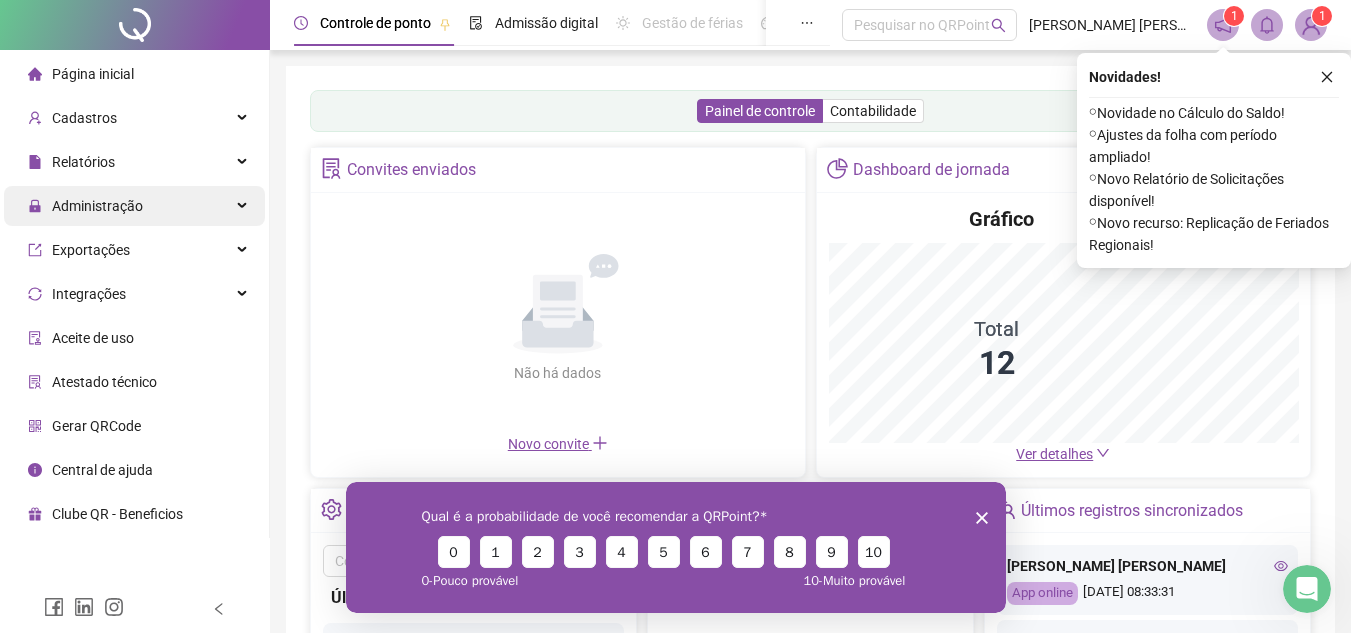 click on "Administração" at bounding box center [97, 206] 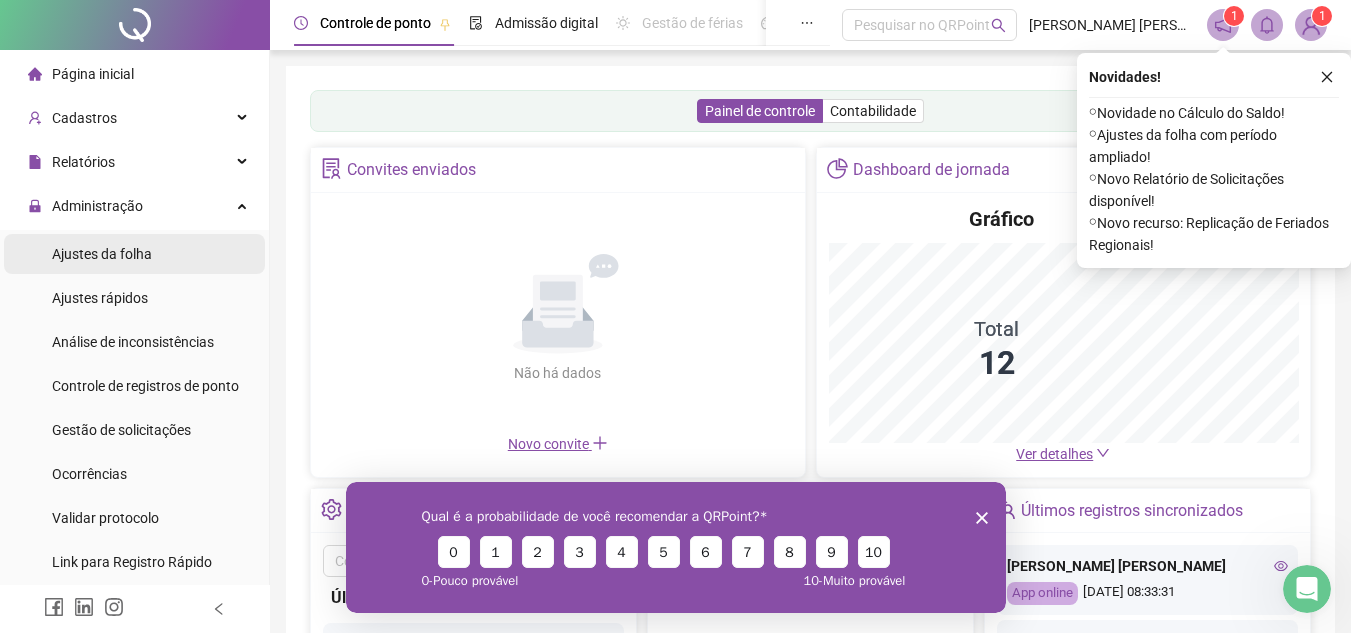 click on "Ajustes da folha" at bounding box center (102, 254) 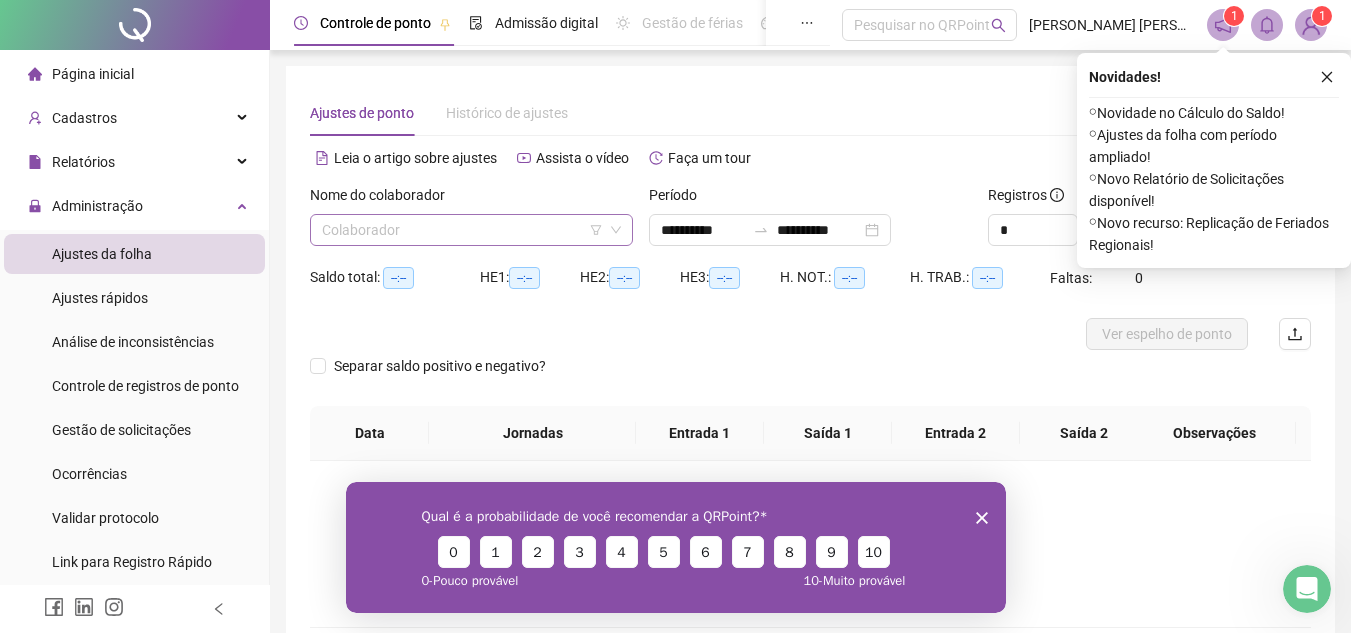 type on "**********" 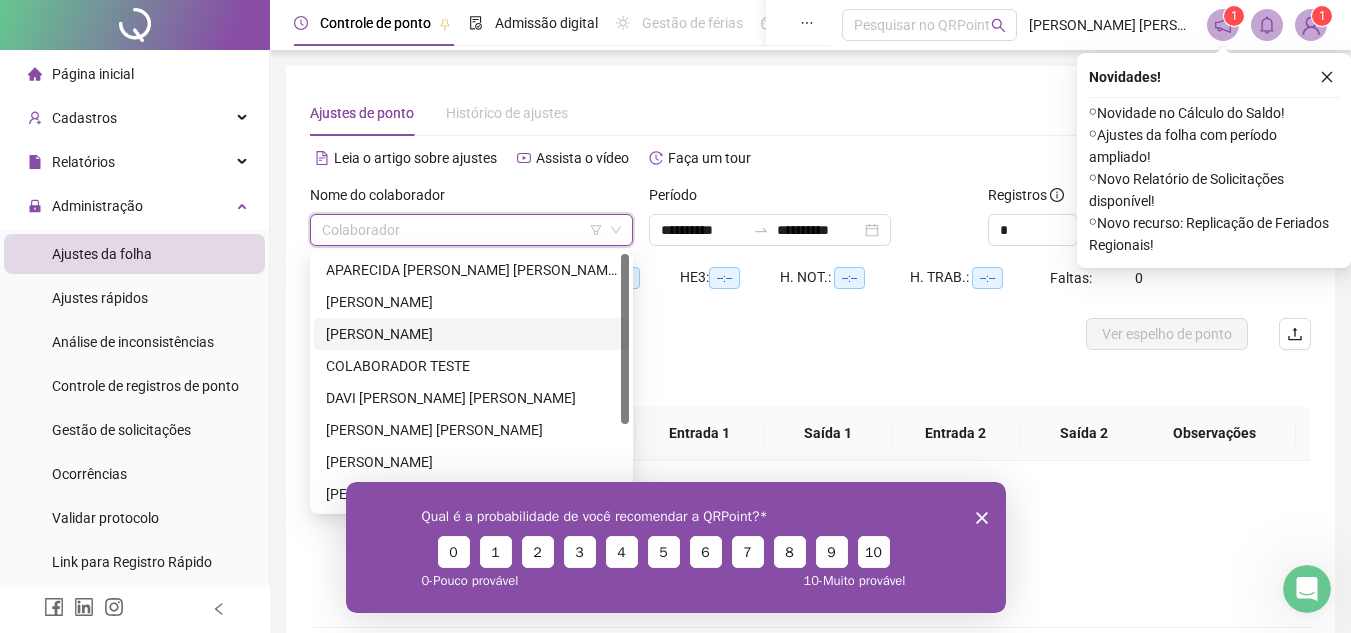 scroll, scrollTop: 100, scrollLeft: 0, axis: vertical 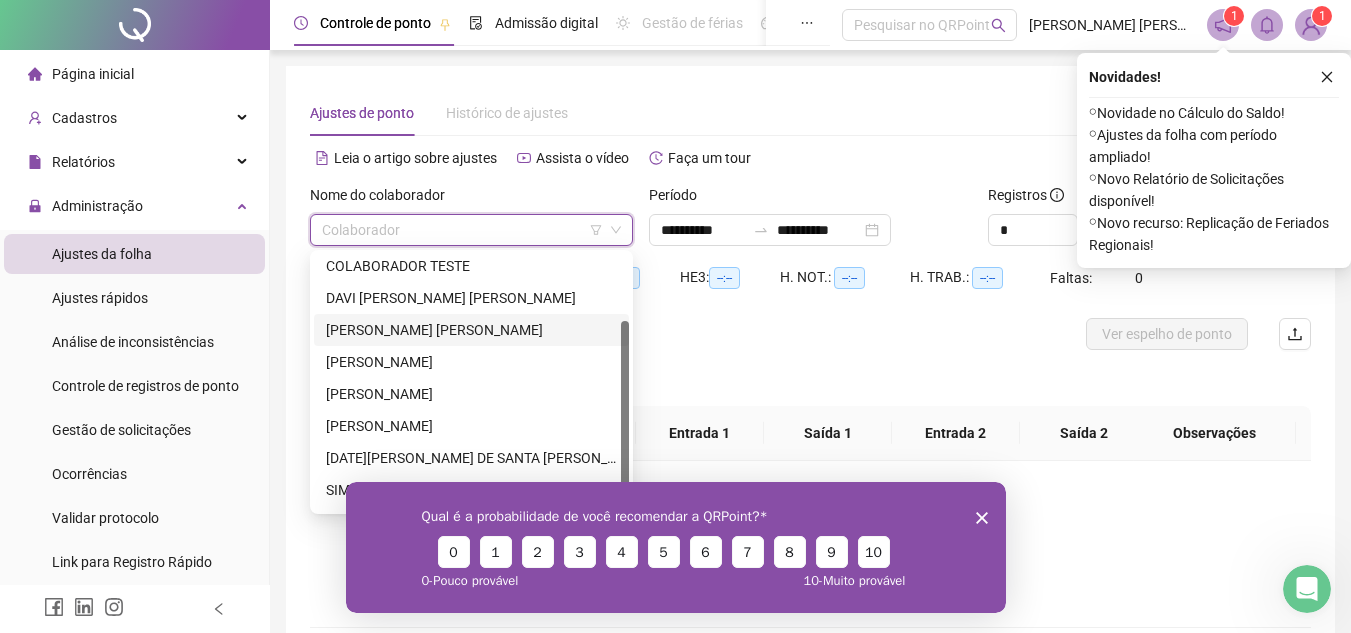 click on "[PERSON_NAME] [PERSON_NAME]" at bounding box center (471, 330) 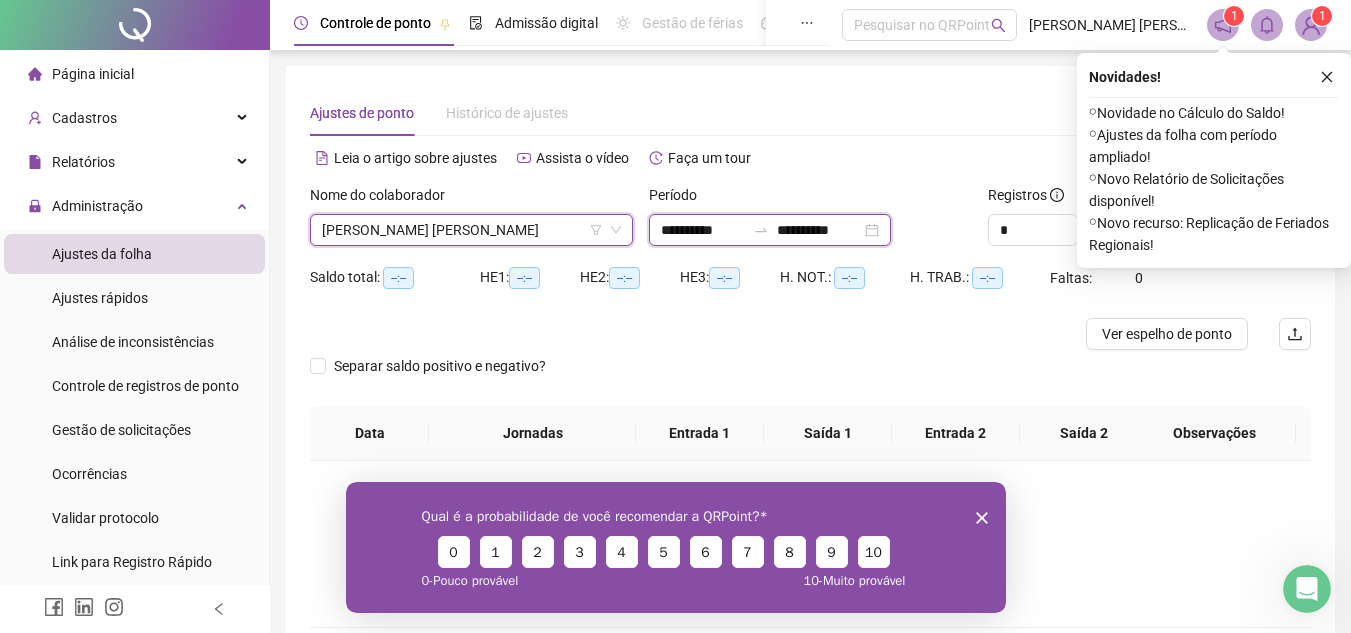 click on "**********" at bounding box center [819, 230] 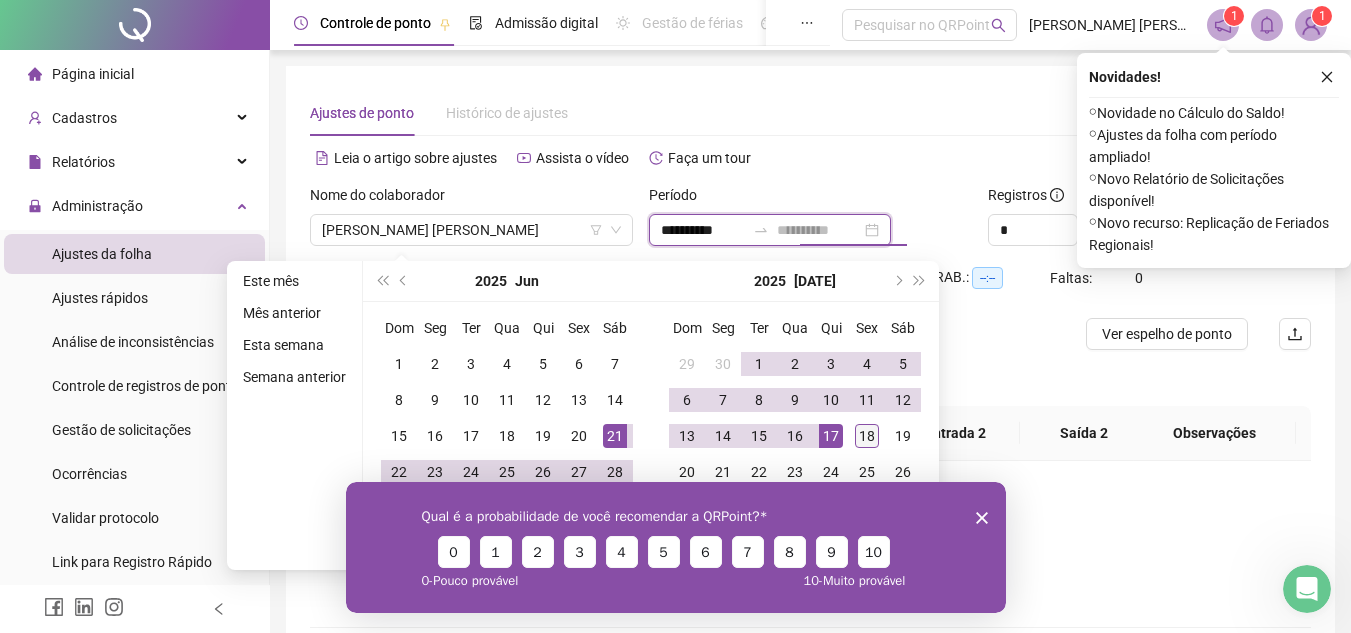 type on "**********" 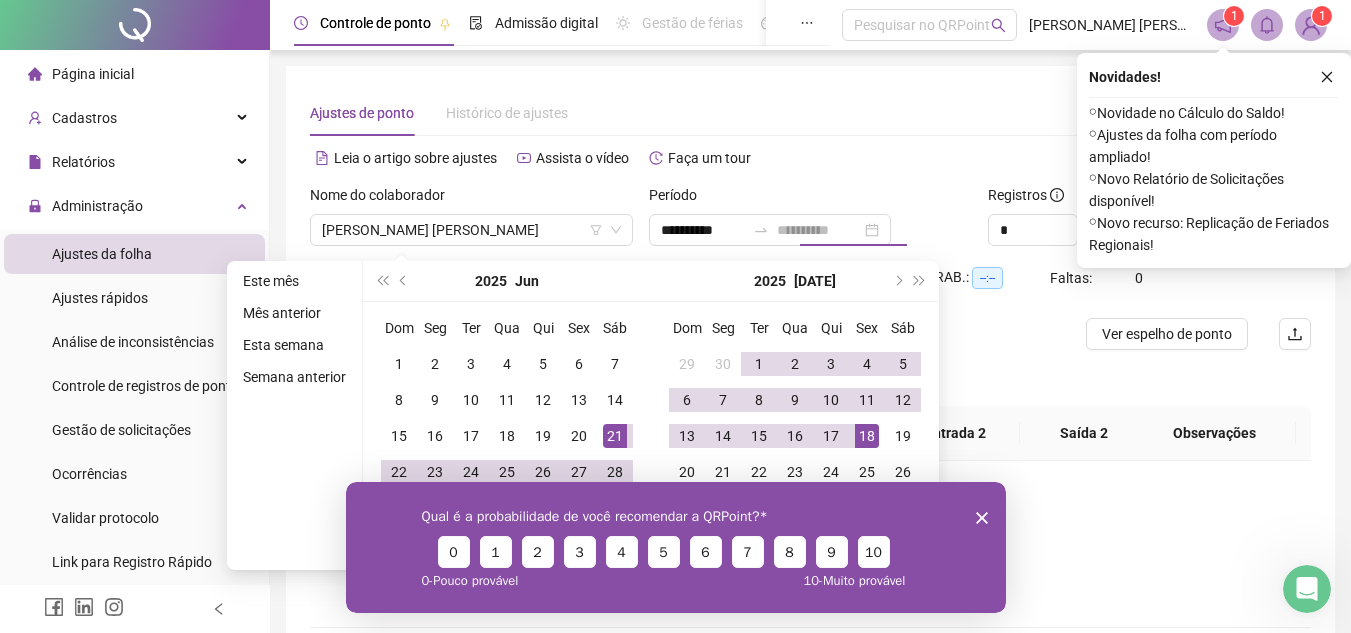 click on "18" at bounding box center (867, 436) 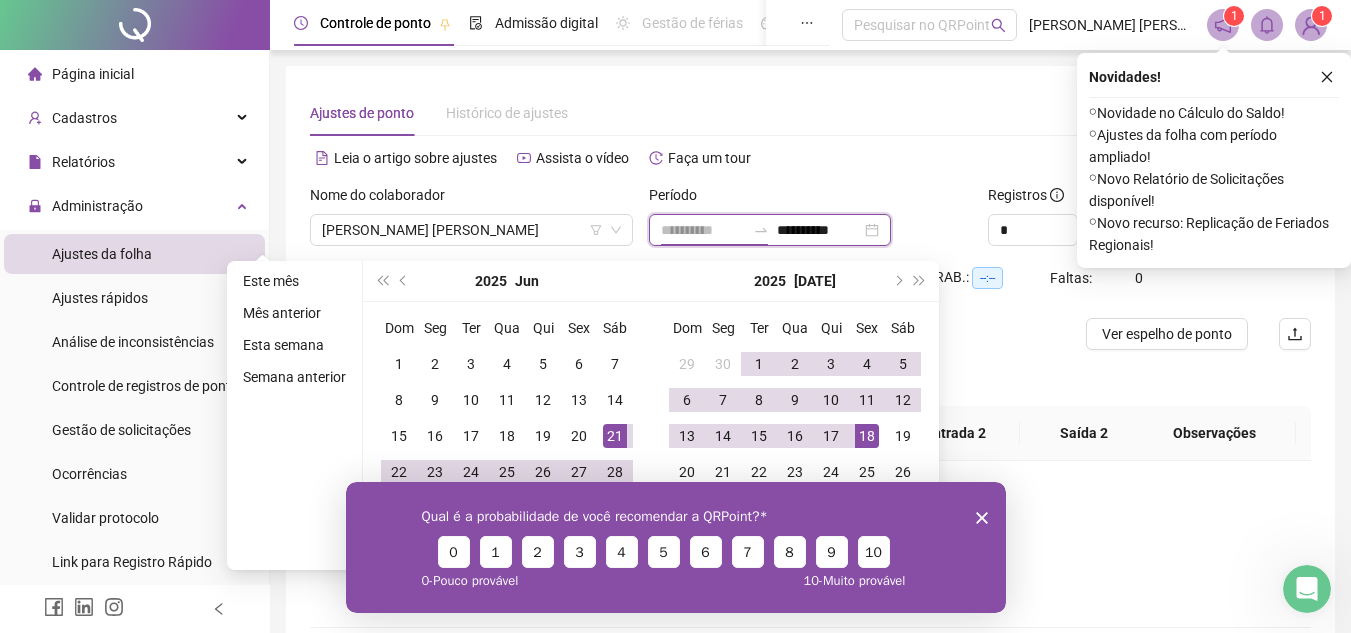 type on "**********" 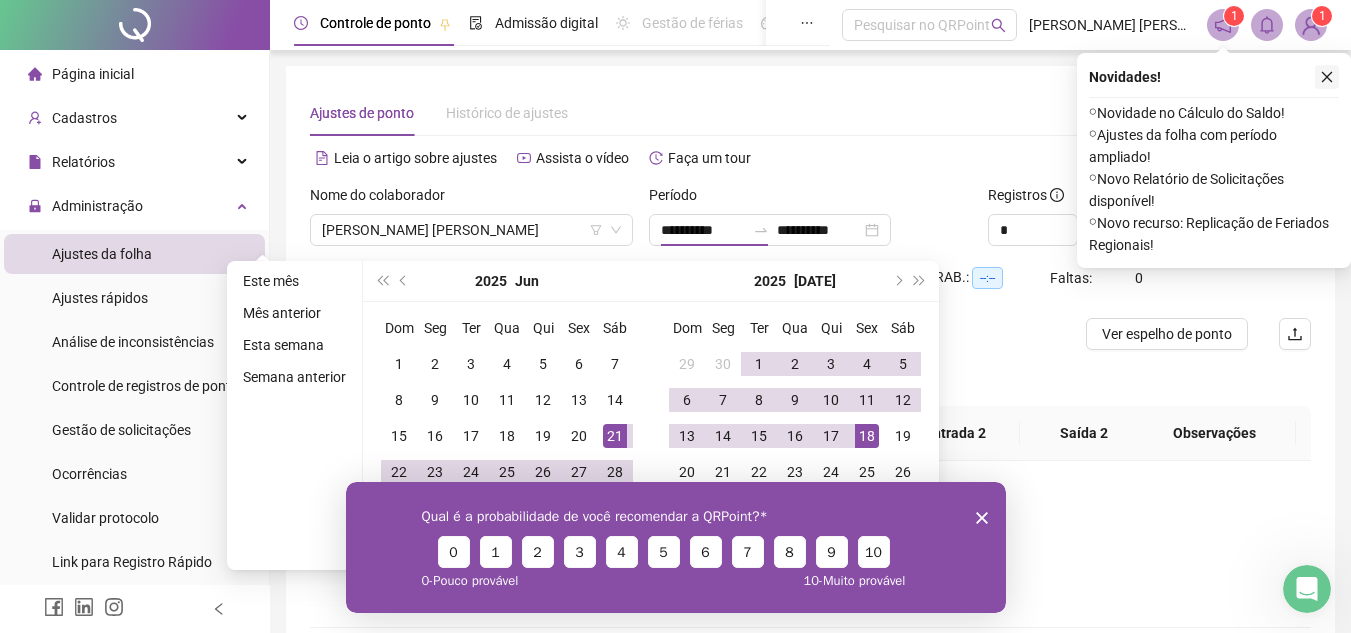 click at bounding box center (1327, 77) 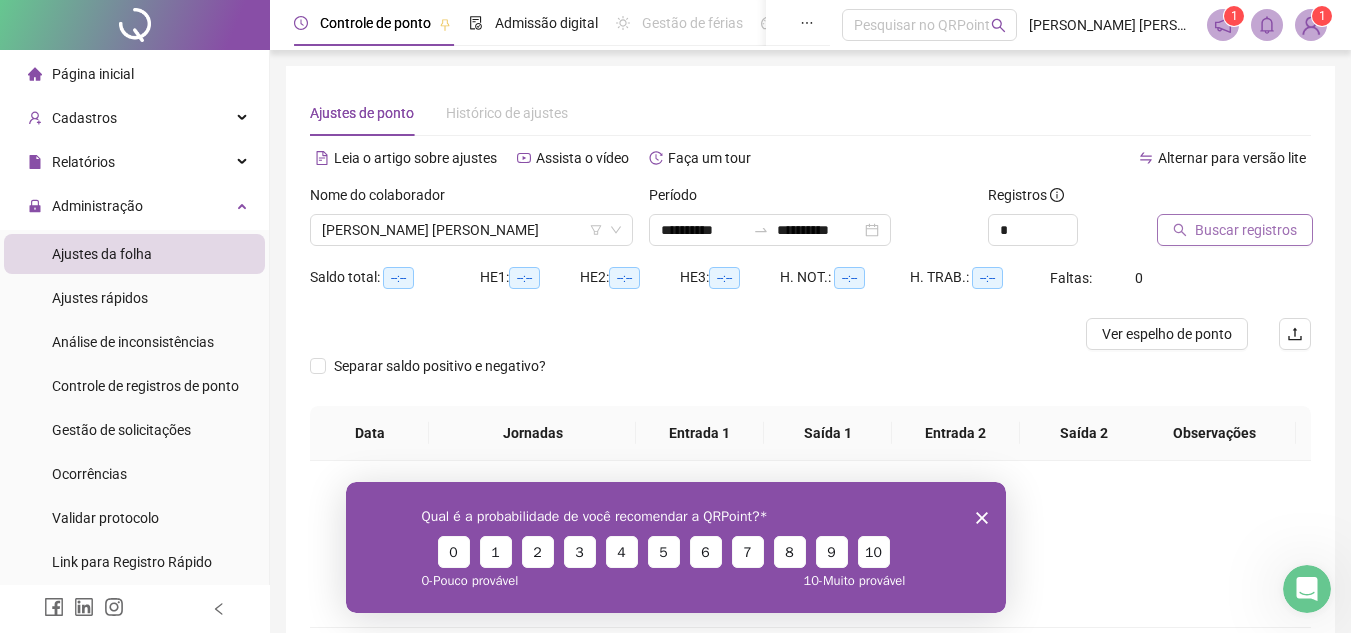 click on "Buscar registros" at bounding box center [1246, 230] 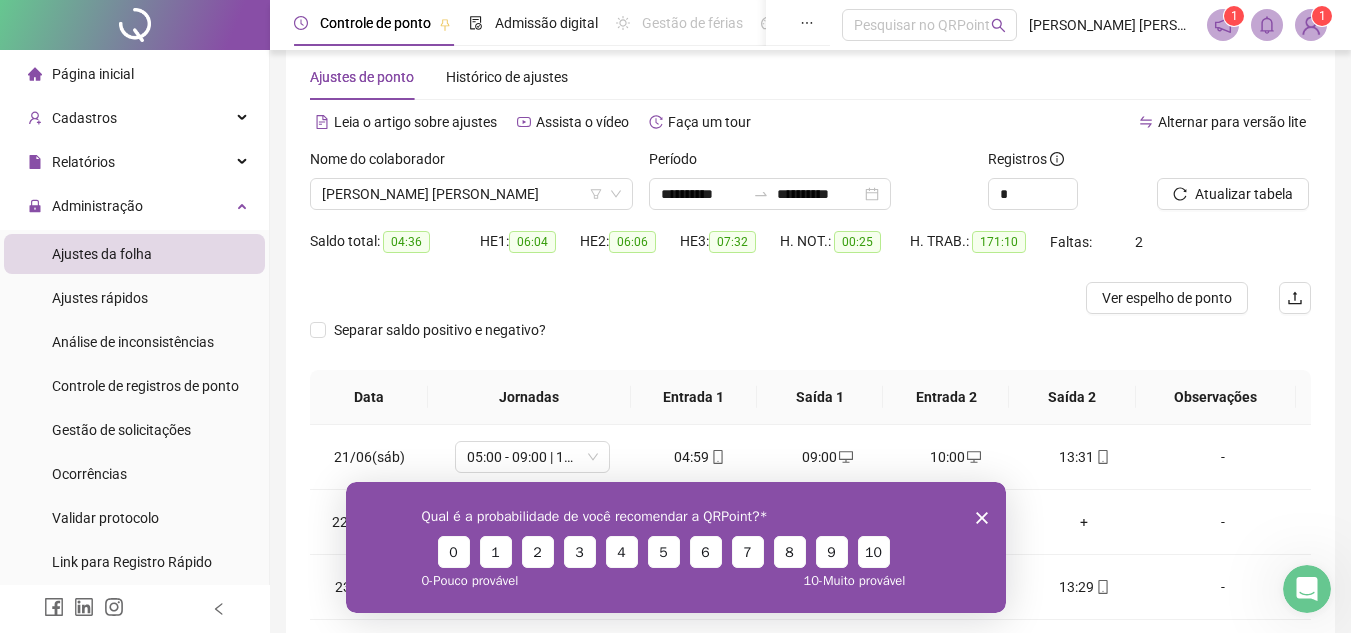 scroll, scrollTop: 300, scrollLeft: 0, axis: vertical 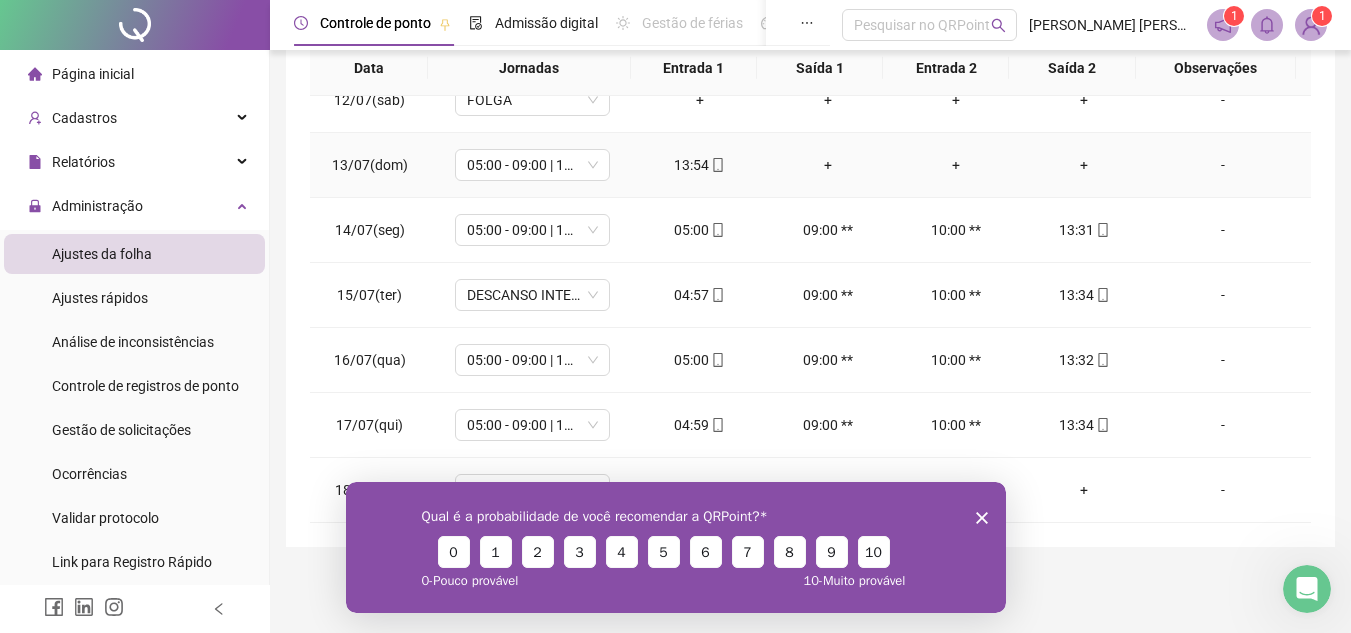 click on "+" at bounding box center [828, 165] 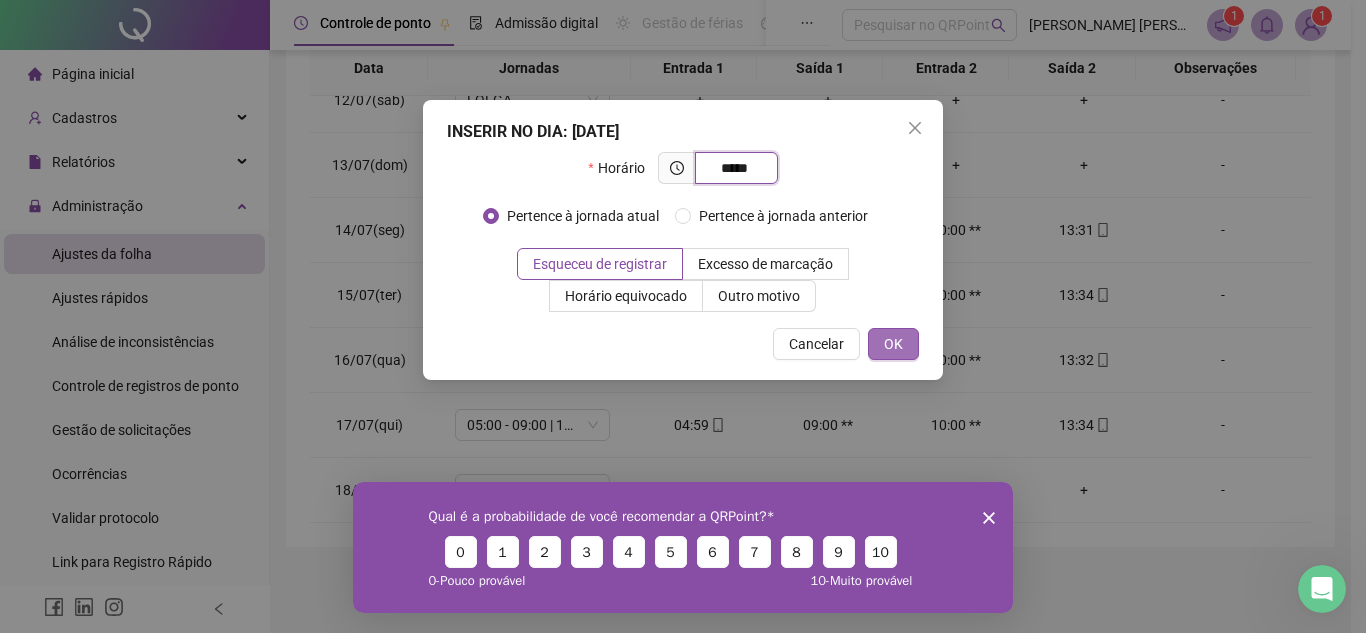 type on "*****" 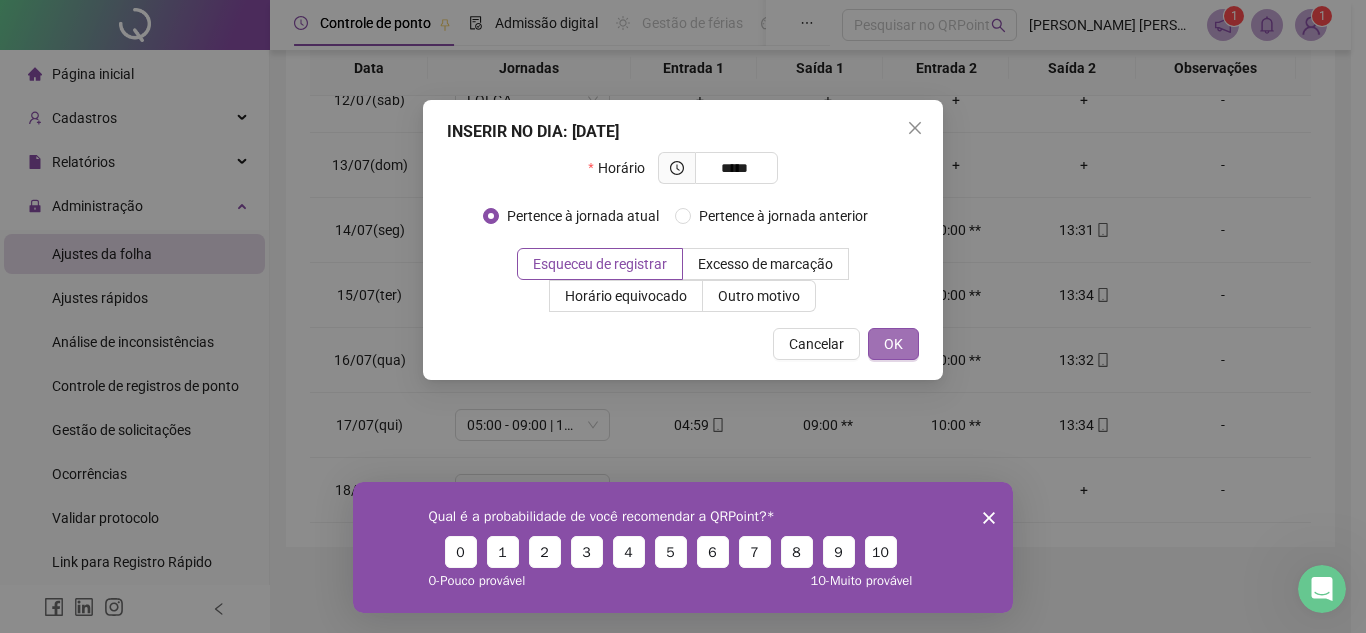 click on "OK" at bounding box center (893, 344) 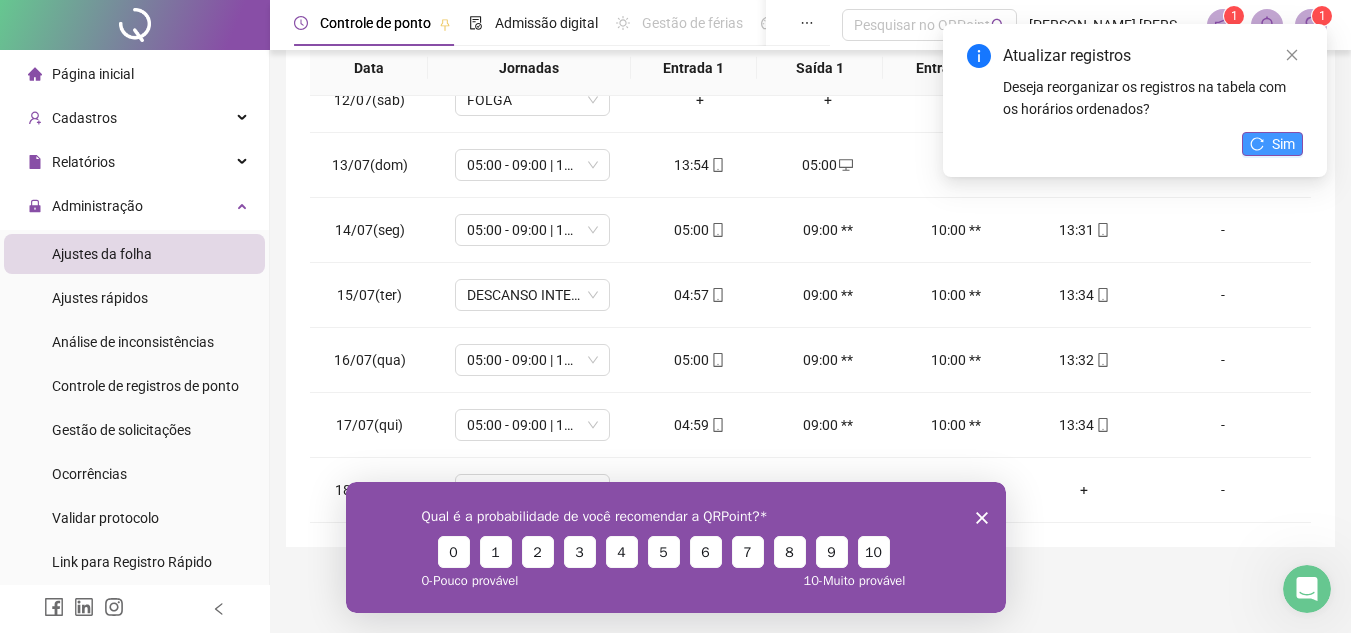 click on "Sim" at bounding box center (1283, 144) 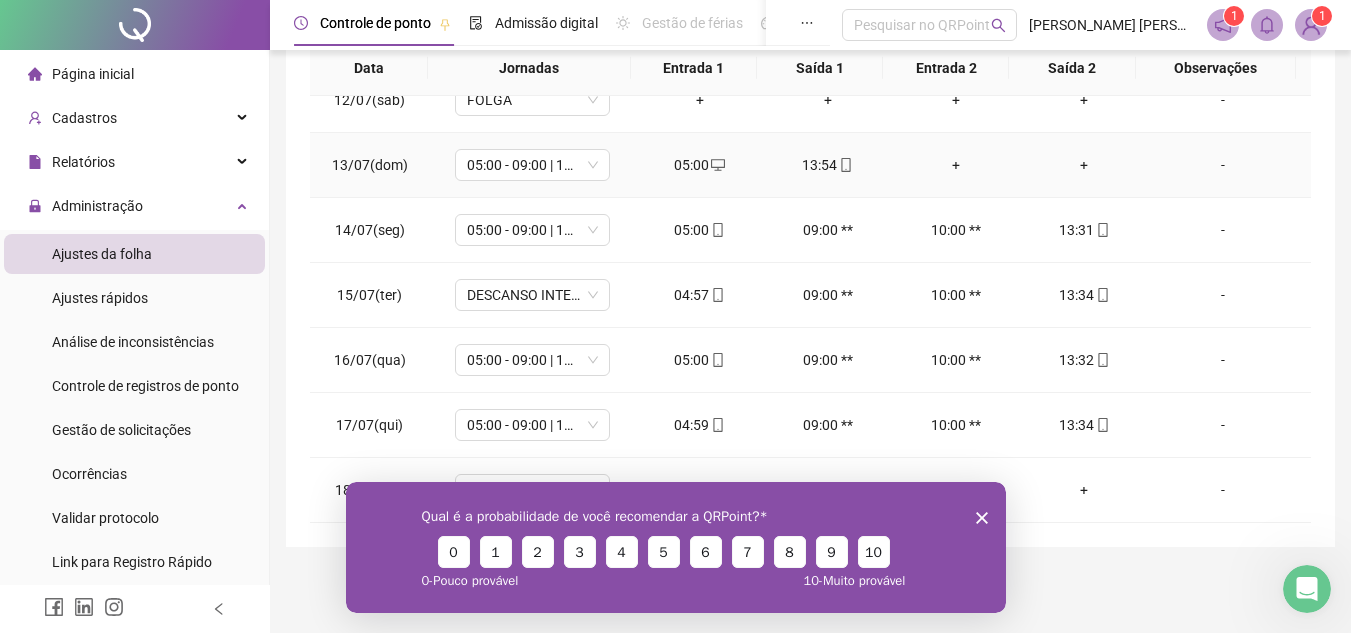click on "+" at bounding box center (956, 165) 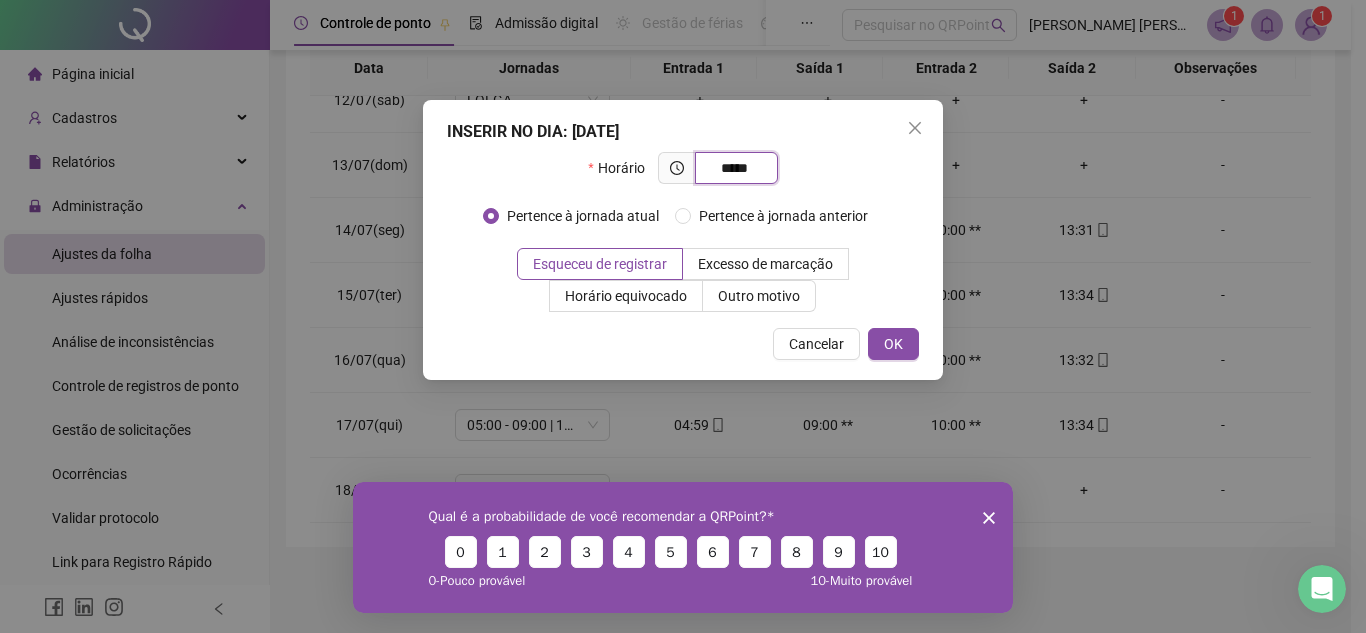 type on "*****" 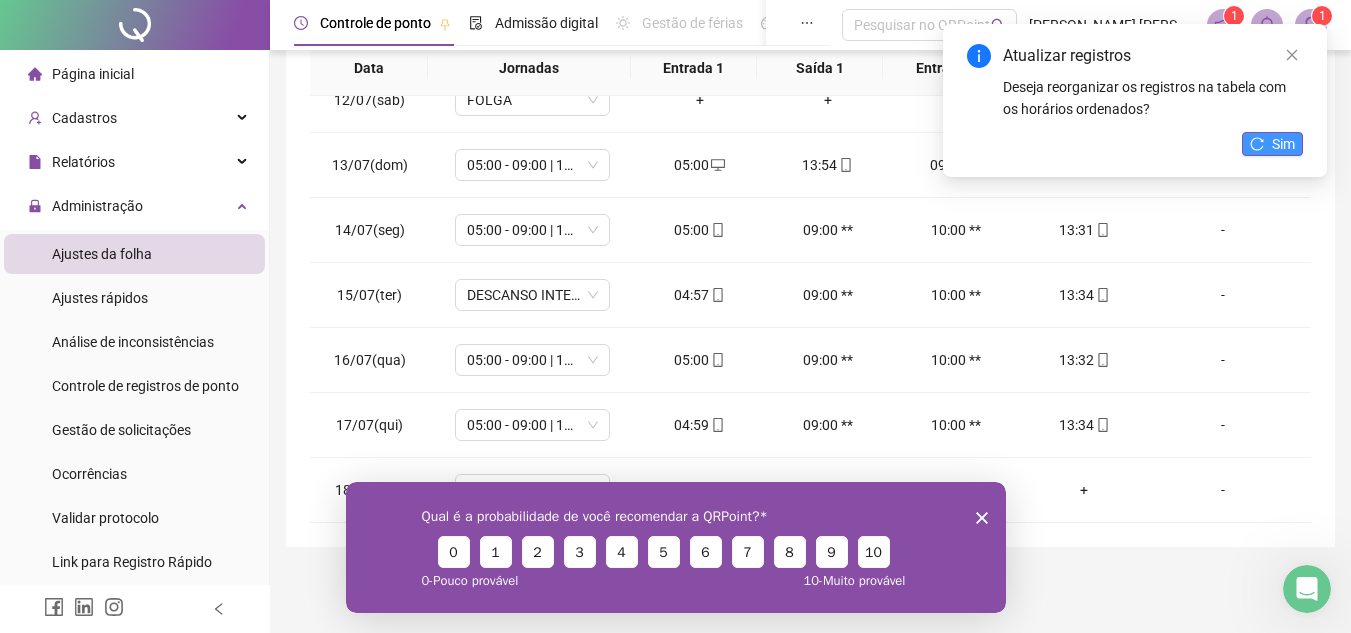 click on "Sim" at bounding box center (1283, 144) 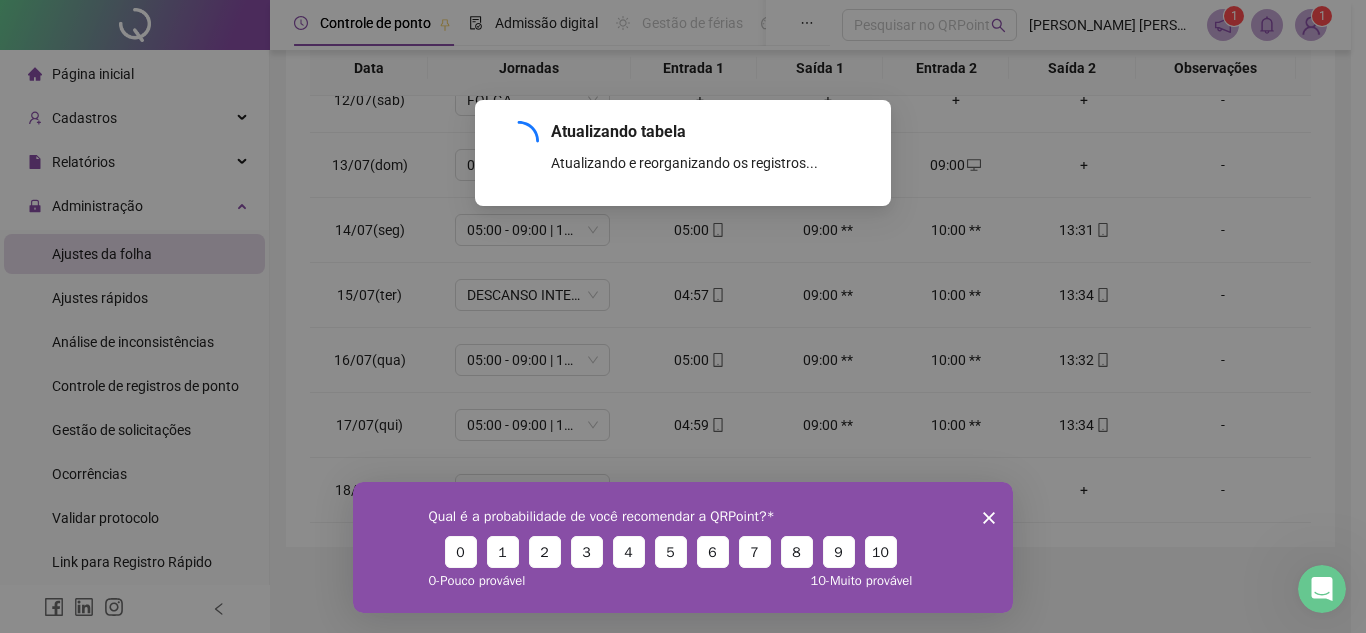click on "Atualizando tabela Atualizando e reorganizando os registros... OK" at bounding box center [683, 316] 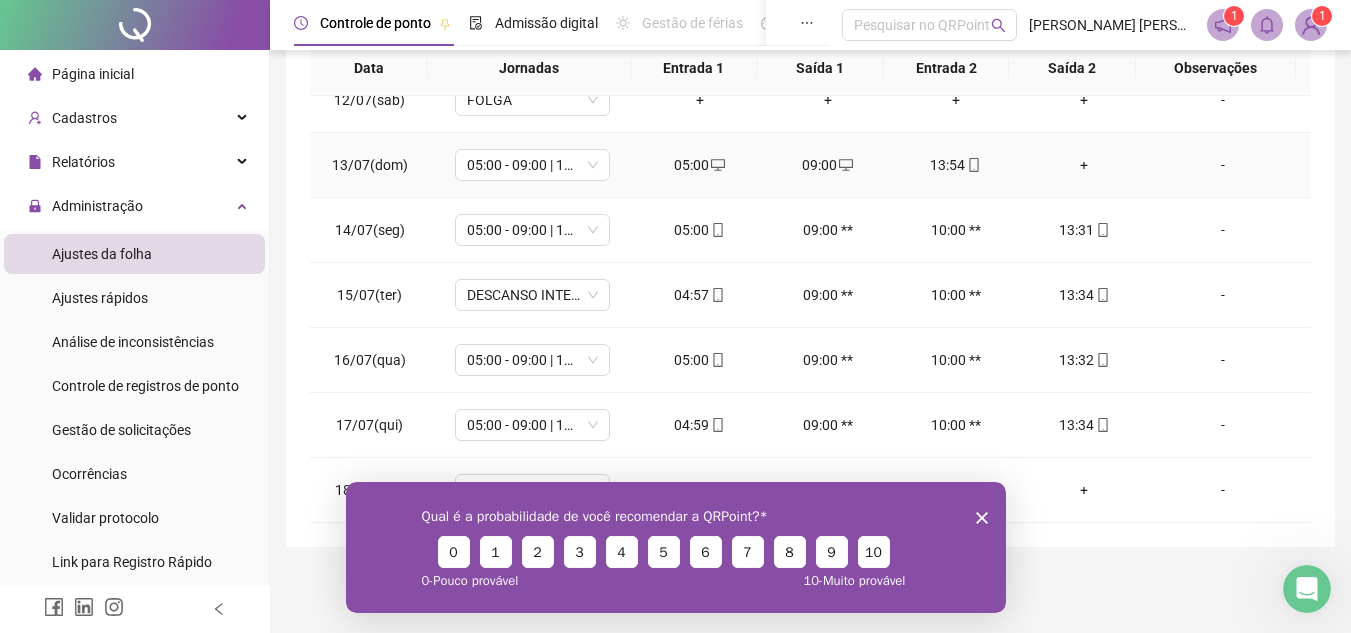 click on "+" at bounding box center [1084, 165] 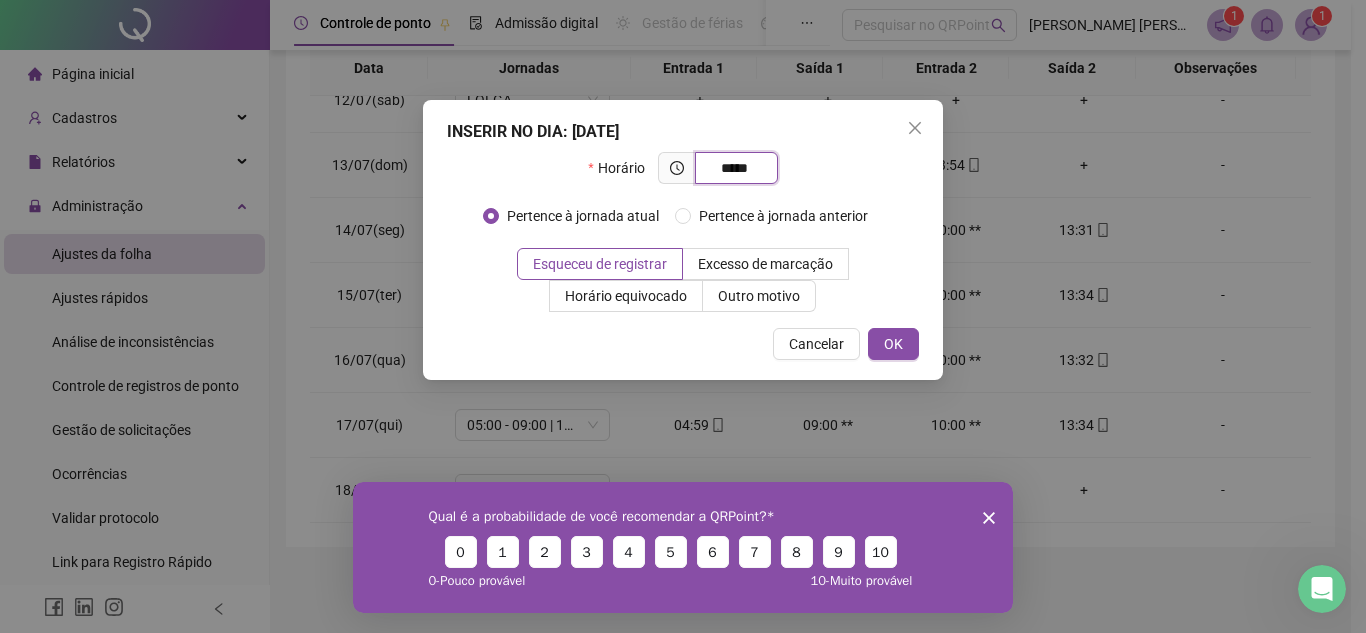 type on "*****" 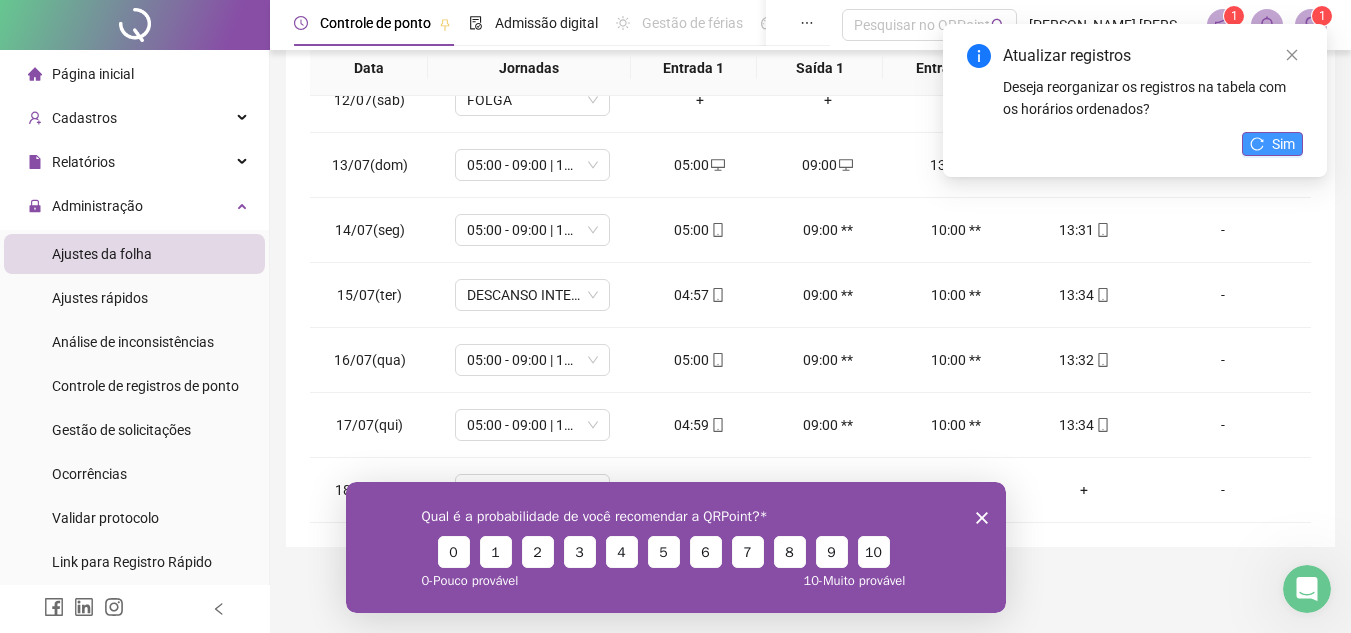 click on "Sim" at bounding box center [1283, 144] 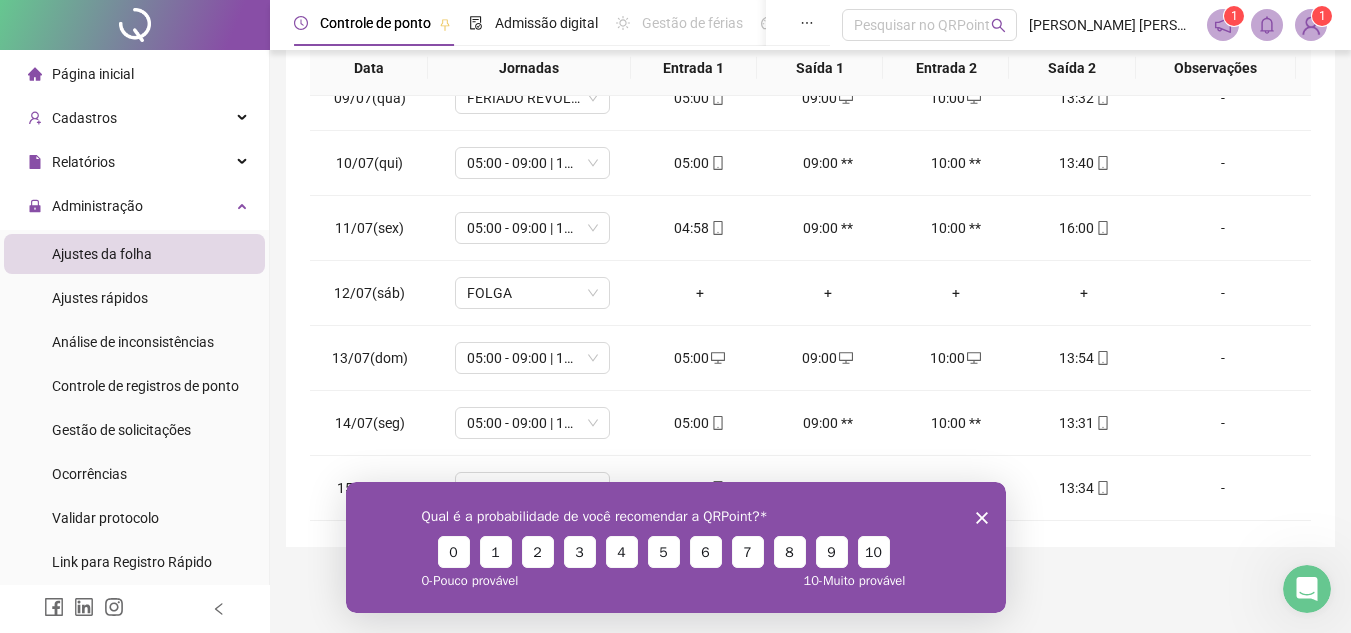 scroll, scrollTop: 1393, scrollLeft: 0, axis: vertical 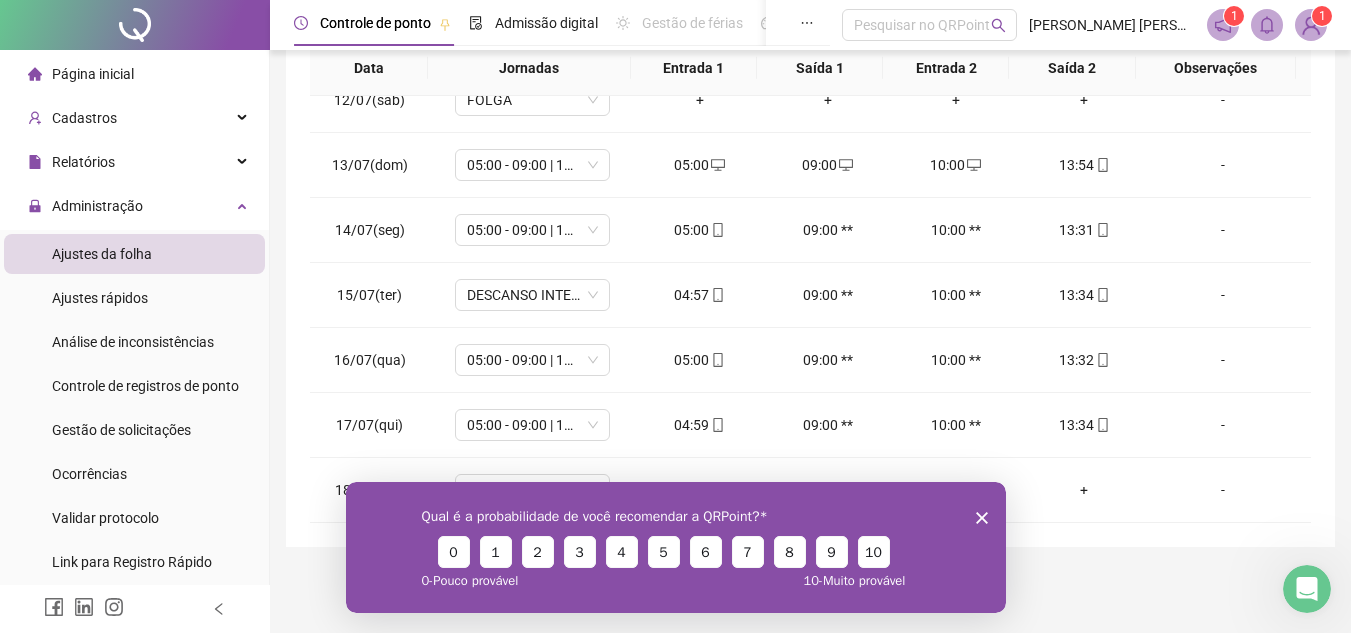 click 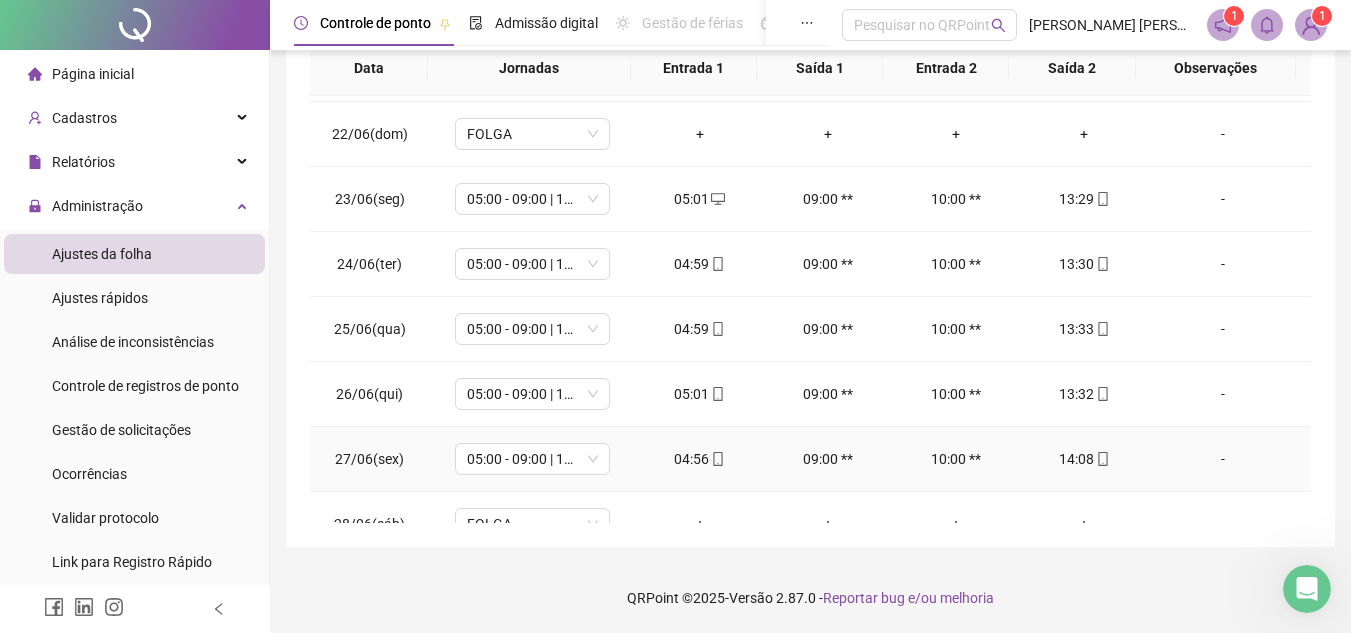scroll, scrollTop: 0, scrollLeft: 0, axis: both 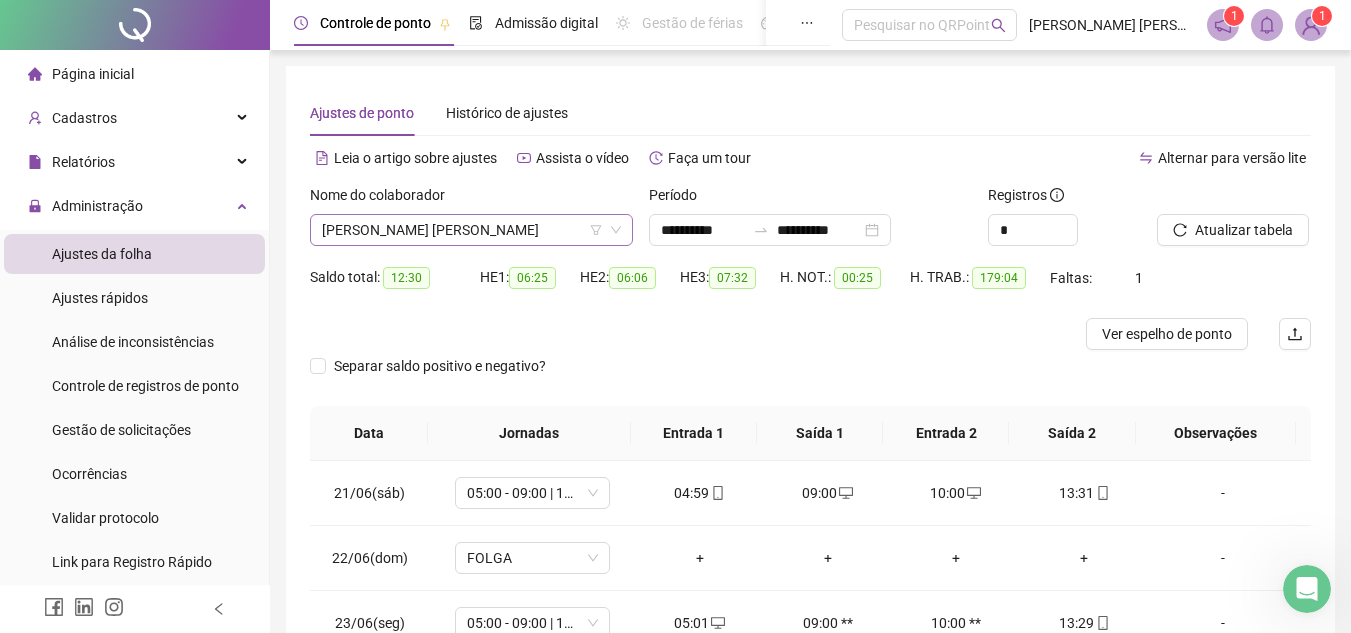 click on "[PERSON_NAME] [PERSON_NAME]" at bounding box center (471, 230) 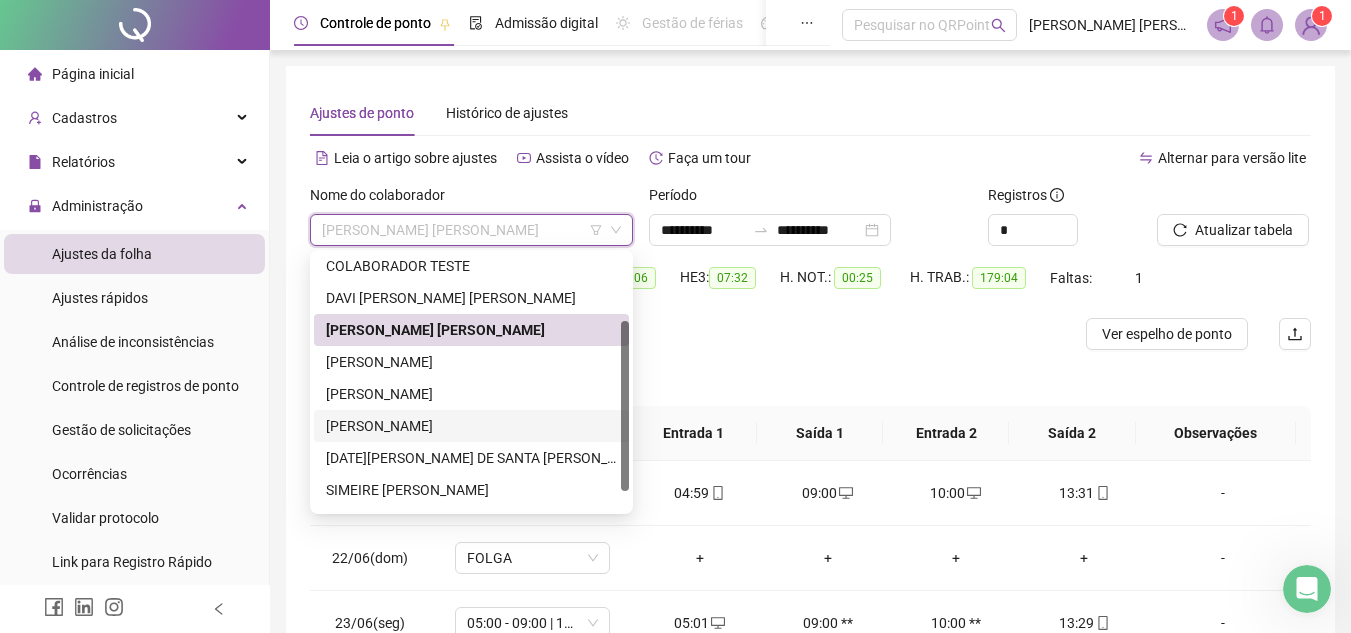 click on "[PERSON_NAME]" at bounding box center [471, 426] 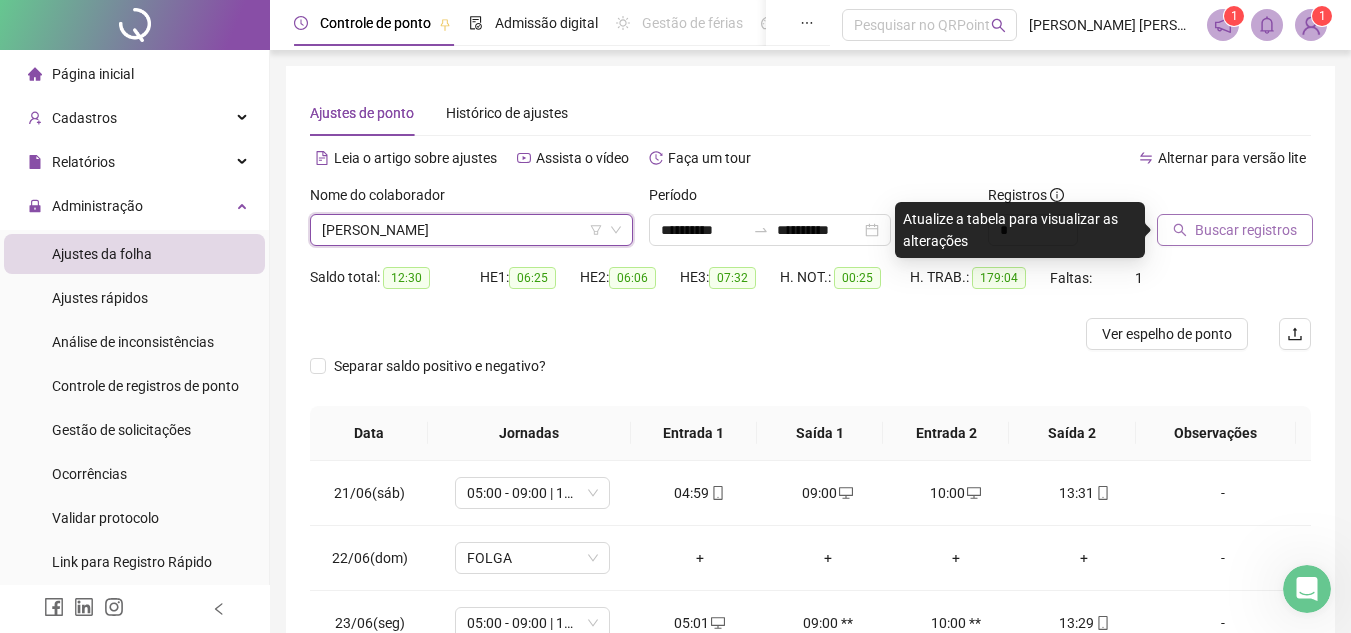 click on "Buscar registros" at bounding box center [1246, 230] 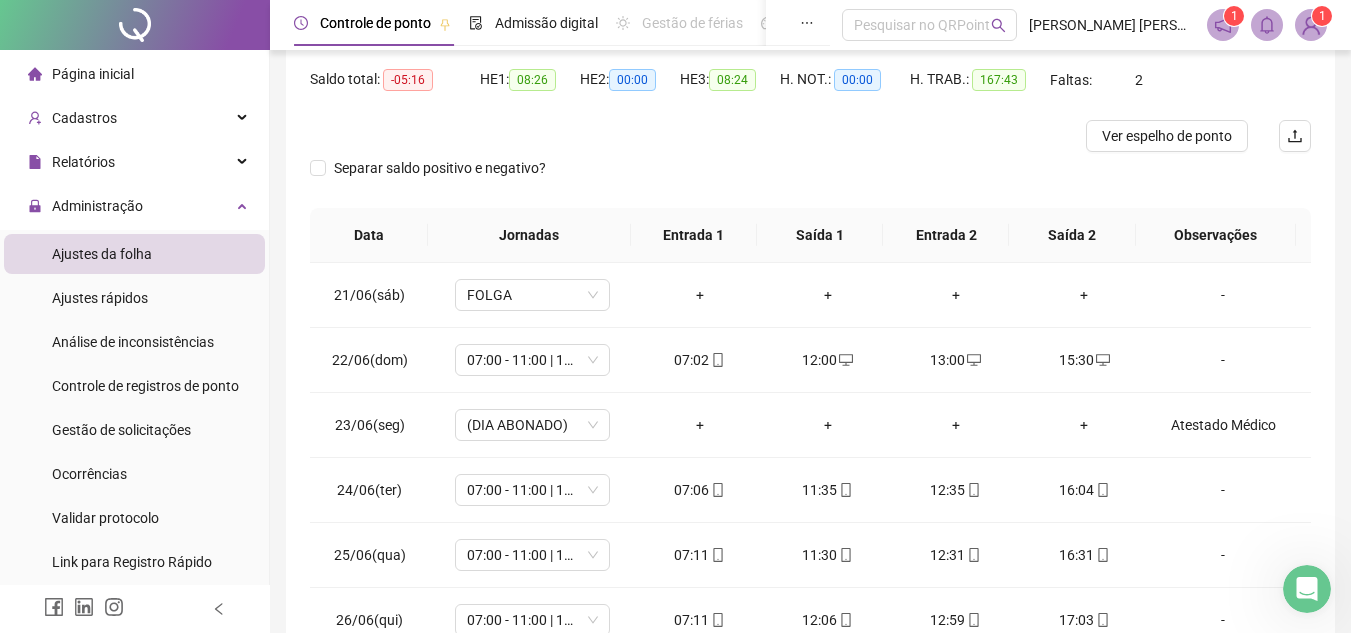 scroll, scrollTop: 200, scrollLeft: 0, axis: vertical 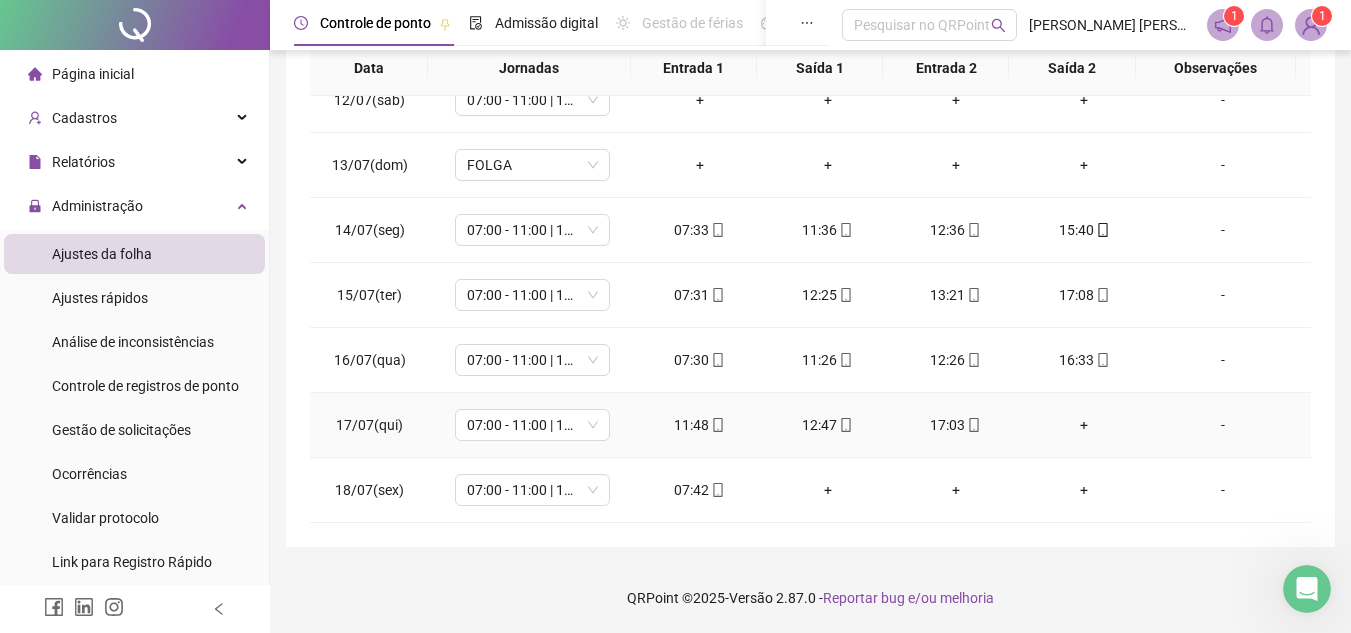 click on "+" at bounding box center (1084, 425) 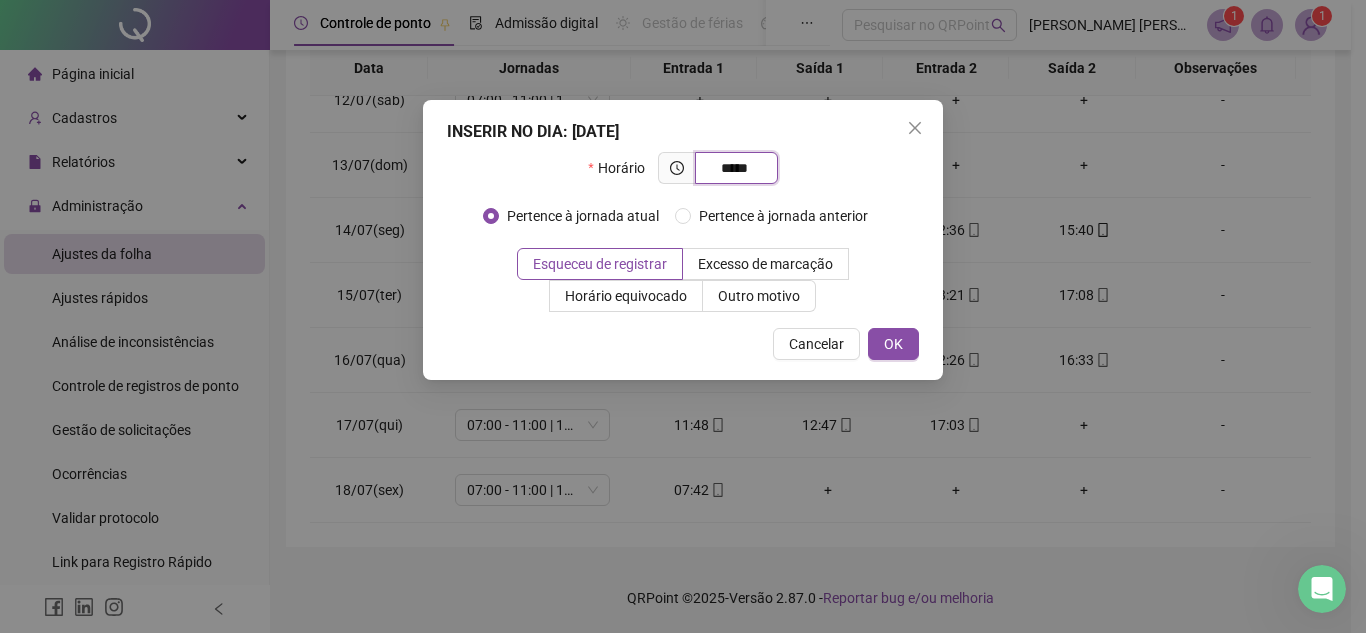 type on "*****" 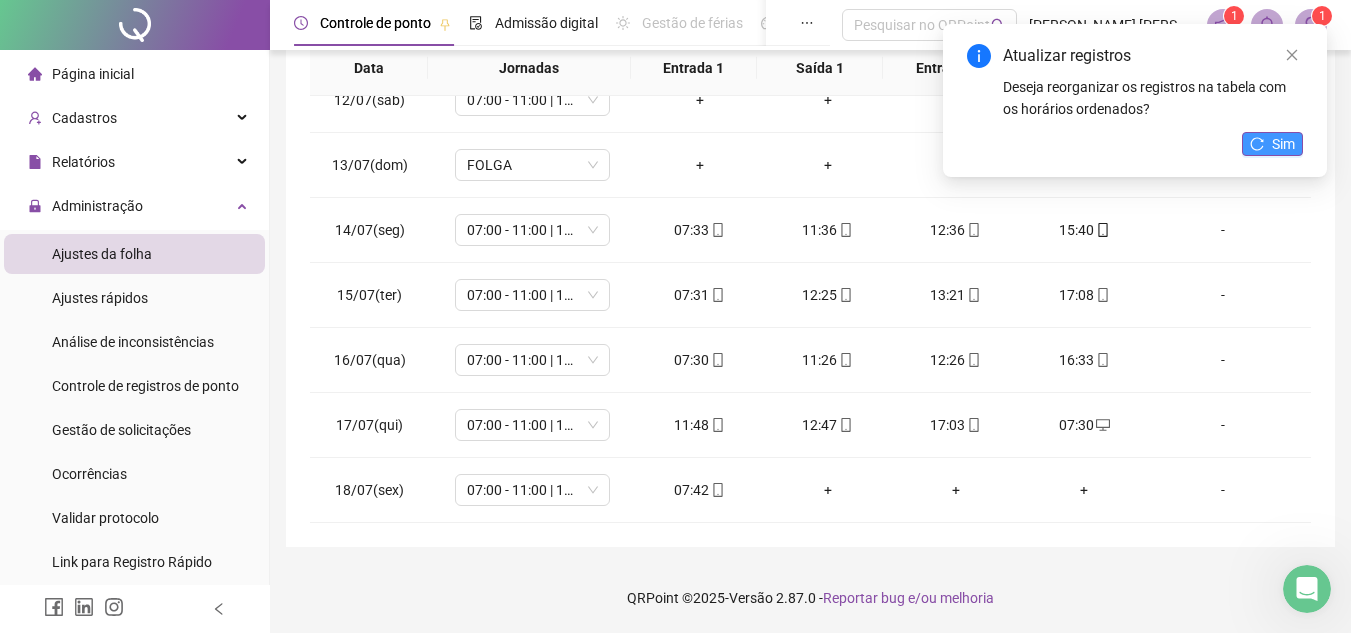 click on "Sim" at bounding box center (1283, 144) 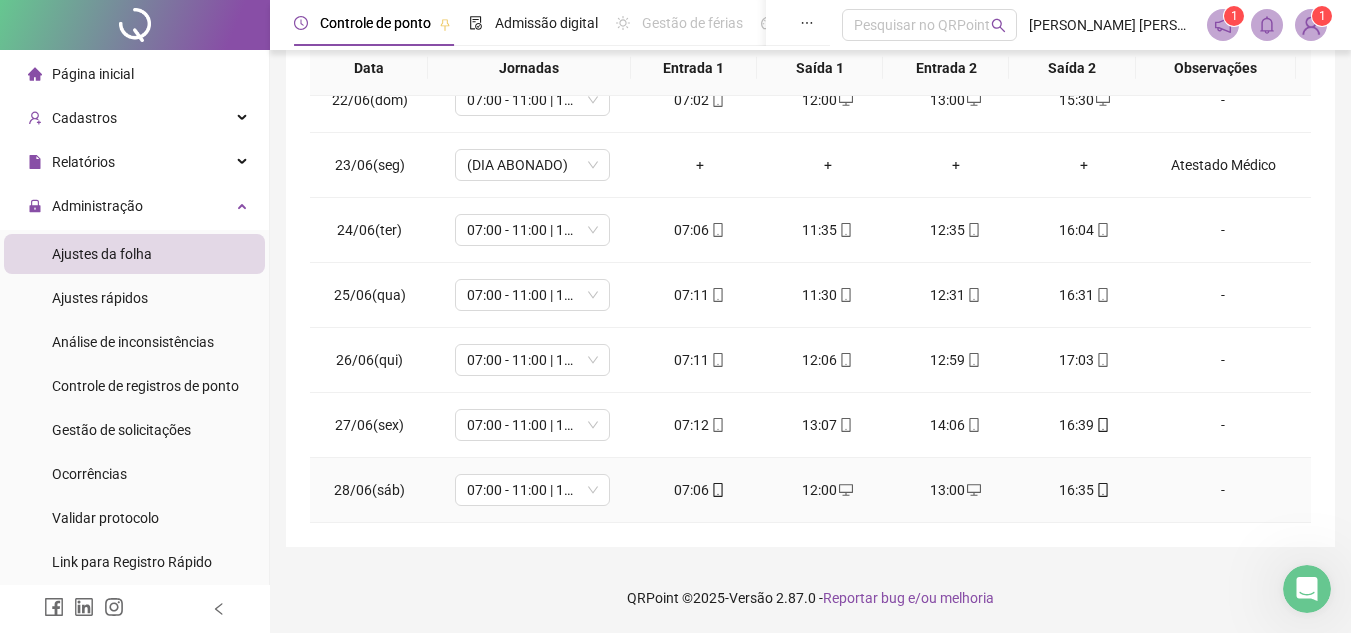scroll, scrollTop: 0, scrollLeft: 0, axis: both 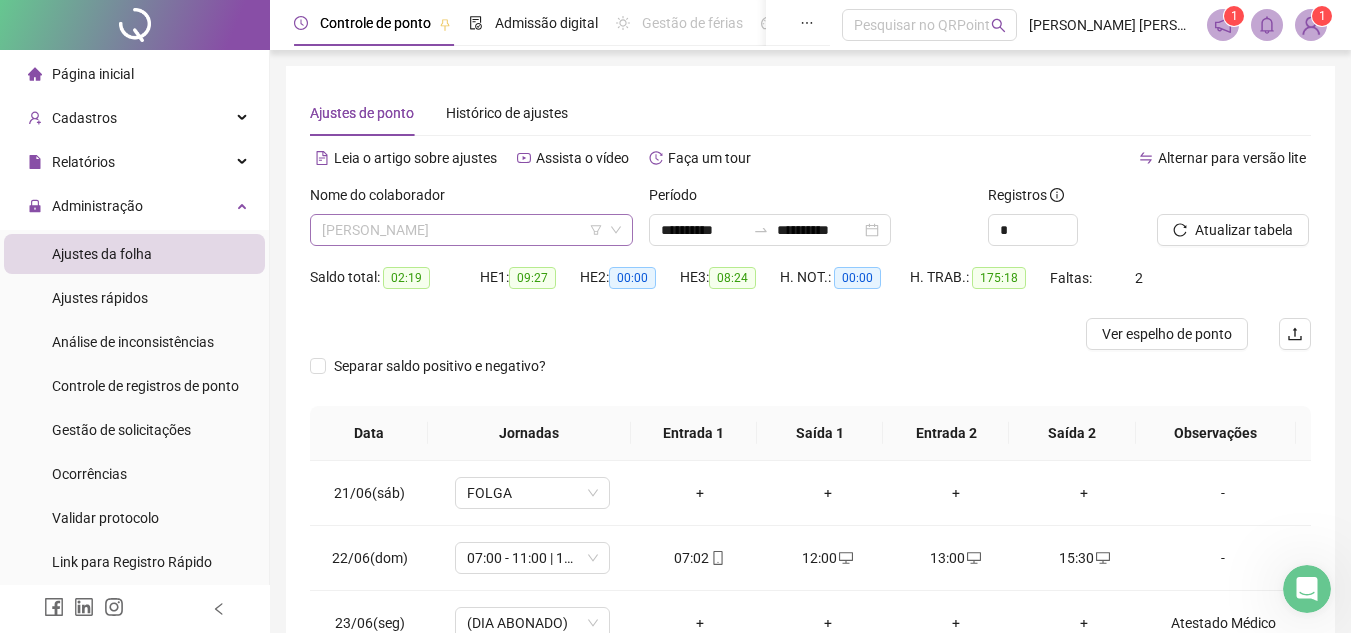click on "[PERSON_NAME]" at bounding box center [471, 230] 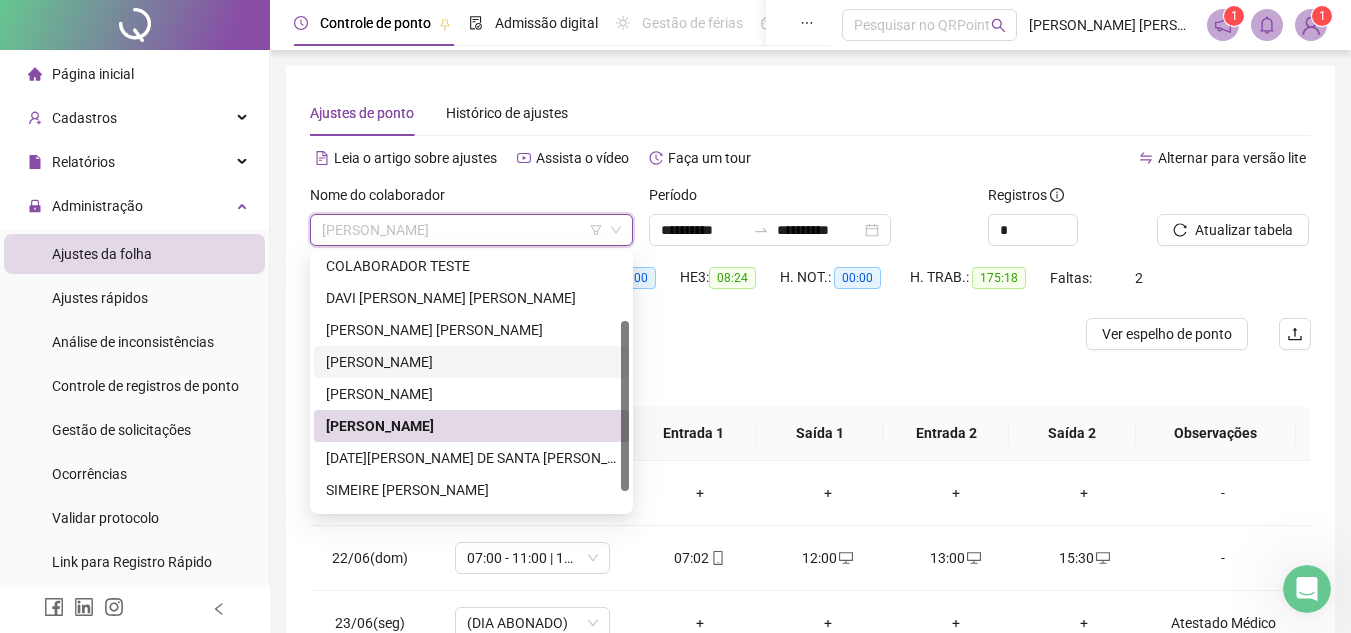 click on "[PERSON_NAME]" at bounding box center (471, 362) 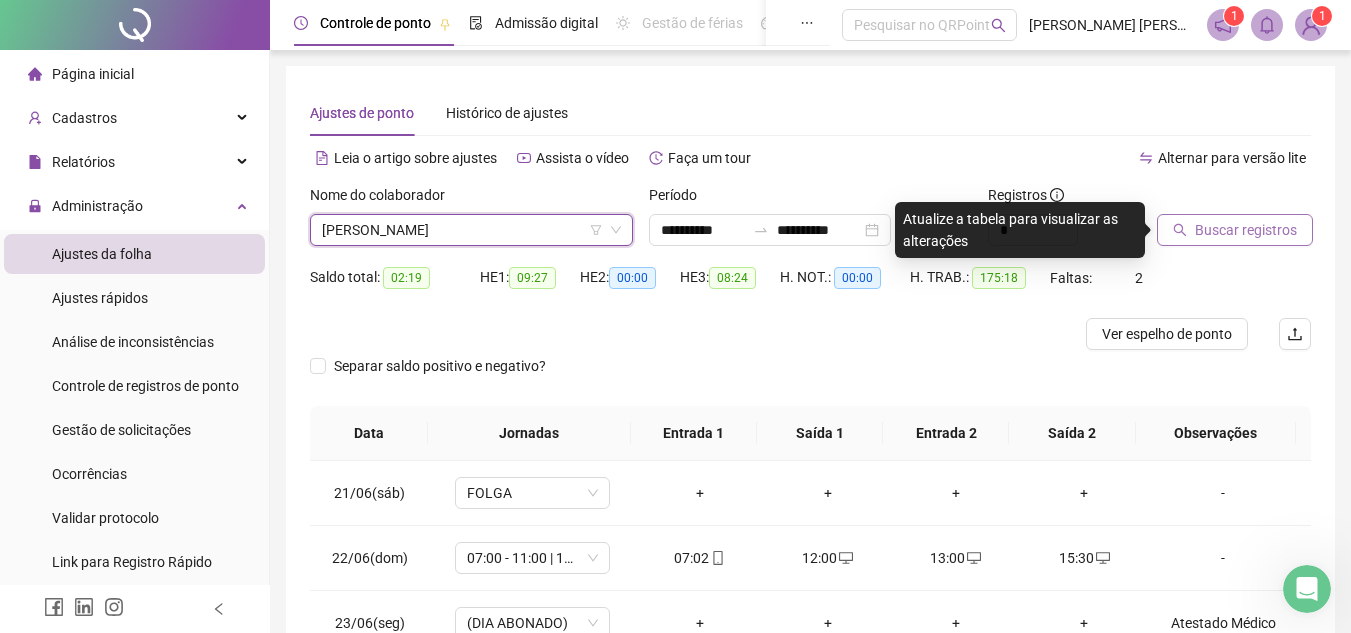 click on "Buscar registros" at bounding box center (1235, 230) 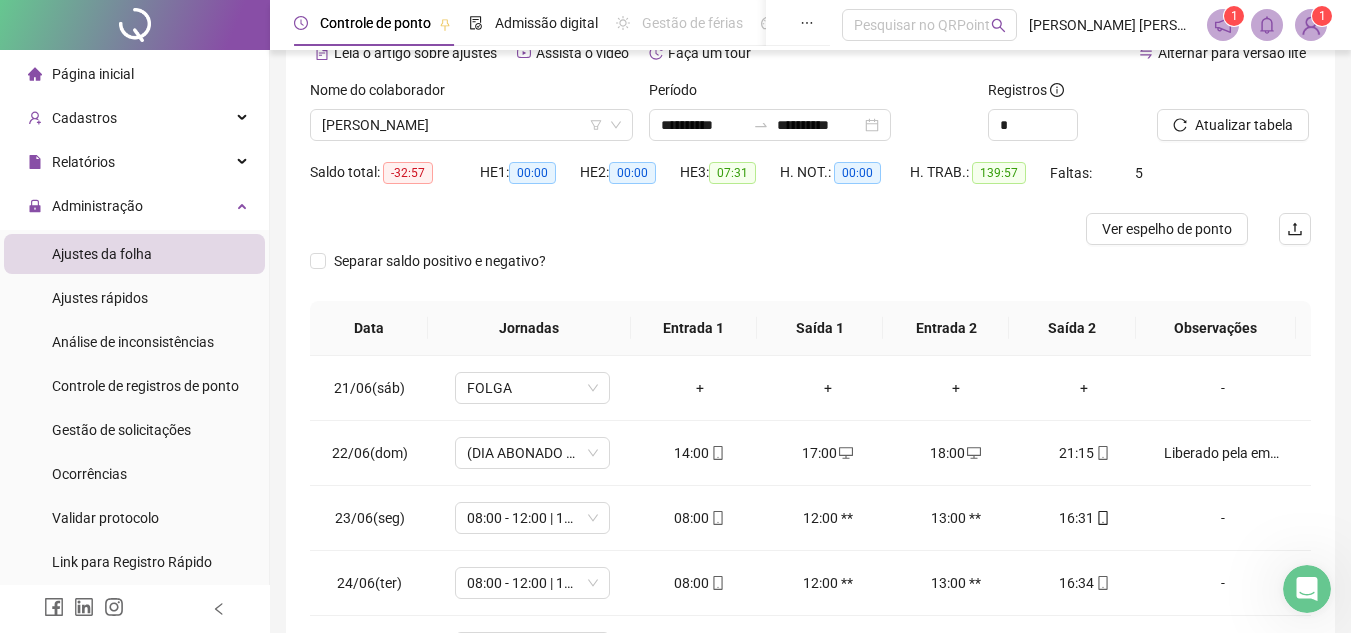scroll, scrollTop: 365, scrollLeft: 0, axis: vertical 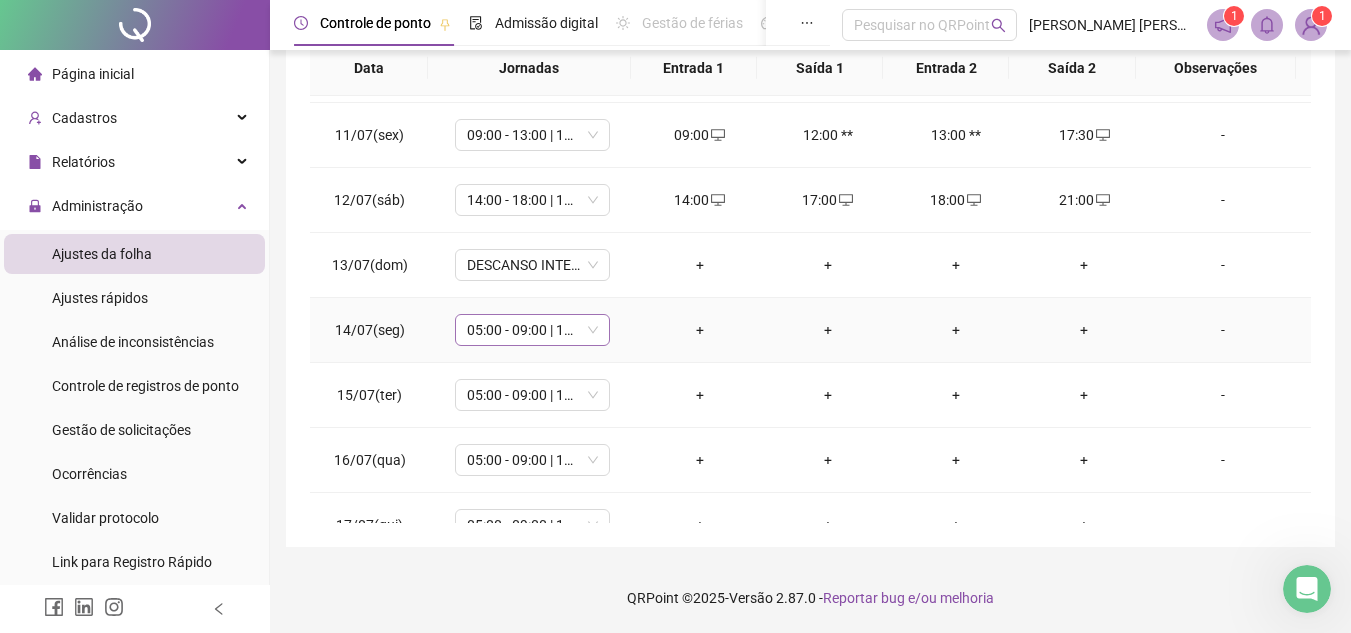 click on "05:00 - 09:00 | 10:00 - 13:33" at bounding box center (532, 330) 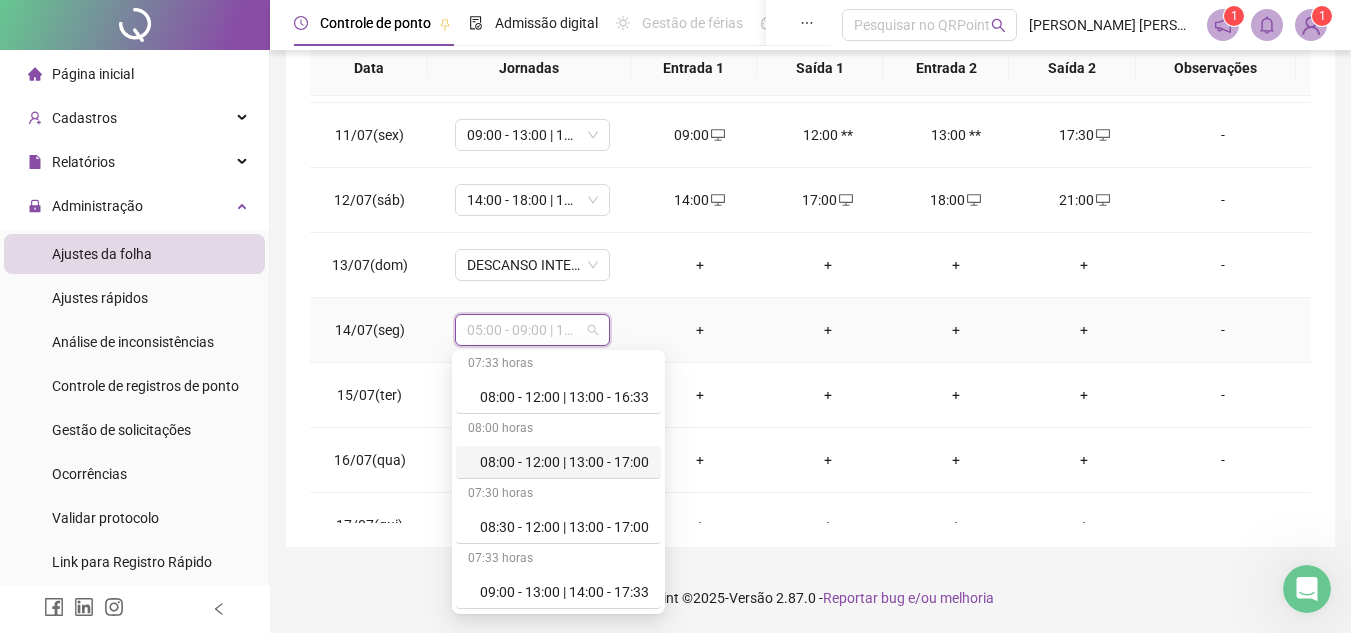 scroll, scrollTop: 300, scrollLeft: 0, axis: vertical 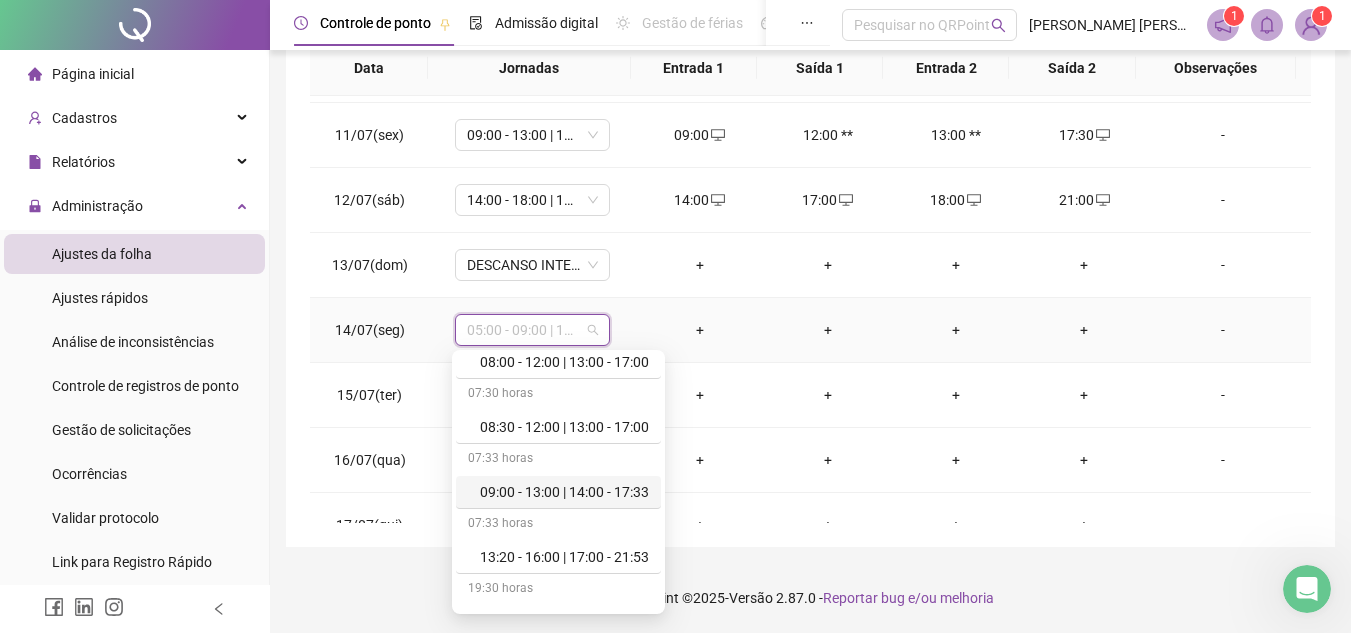 click on "09:00 - 13:00 | 14:00 - 17:33" at bounding box center [564, 492] 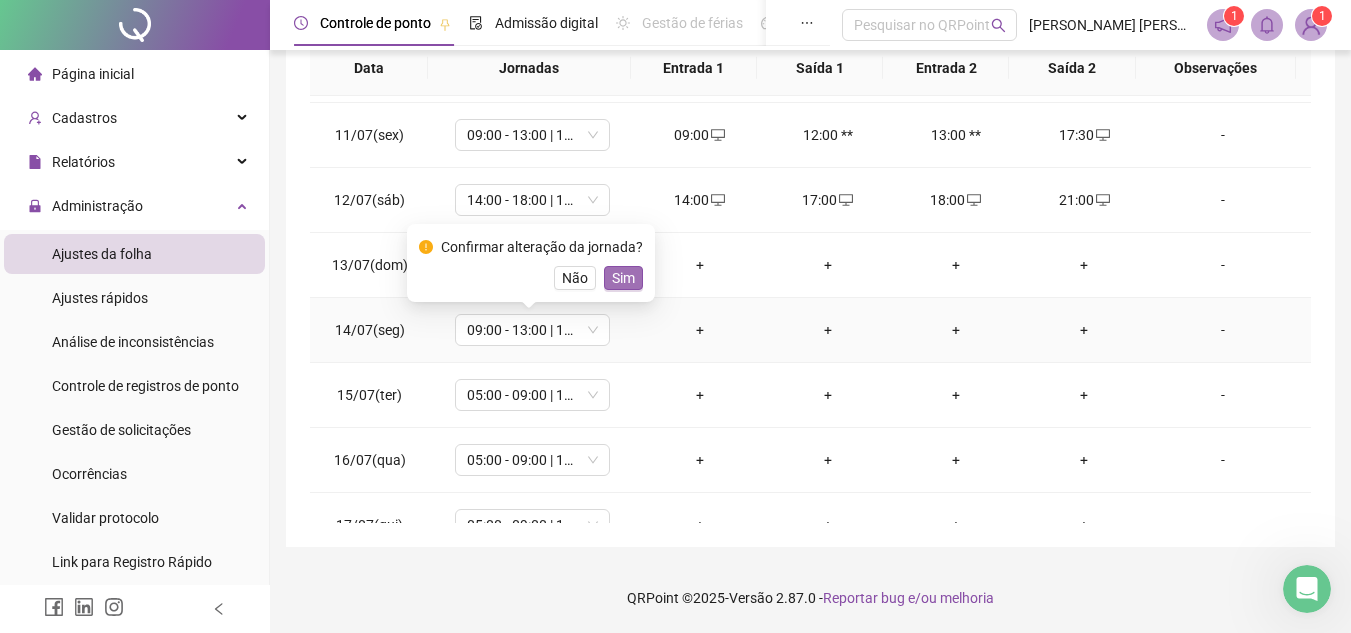 click on "Sim" at bounding box center [623, 278] 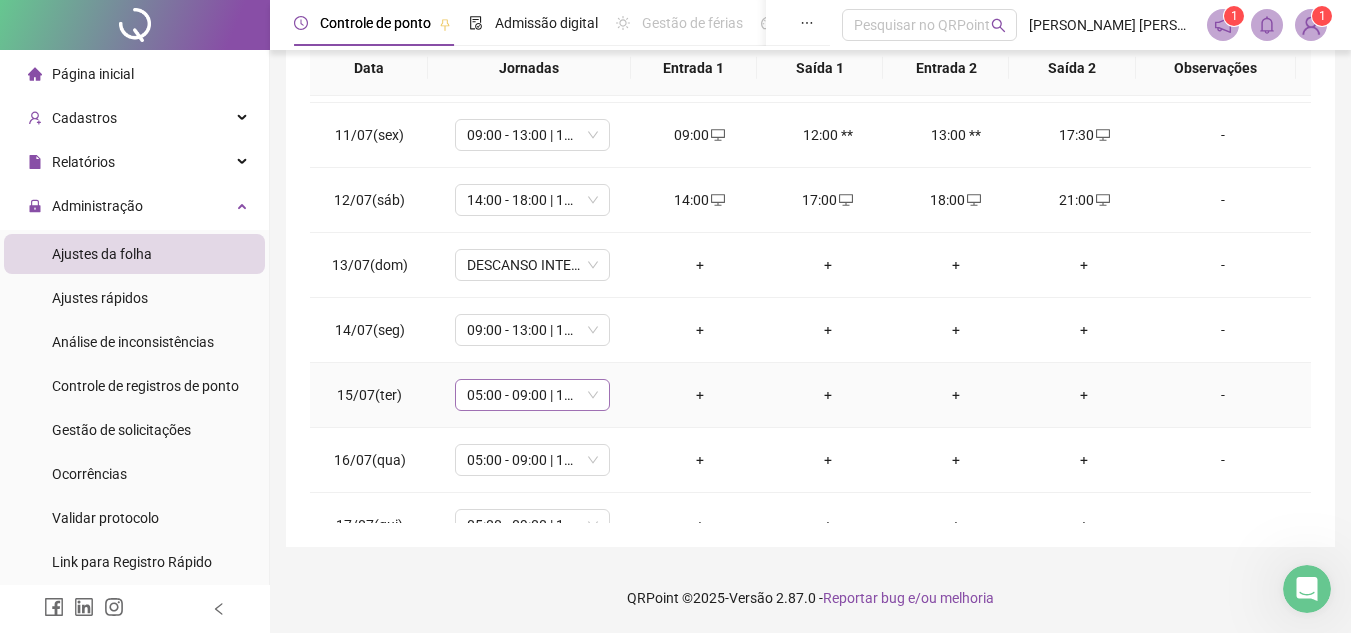 click on "05:00 - 09:00 | 10:00 - 13:33" at bounding box center (532, 395) 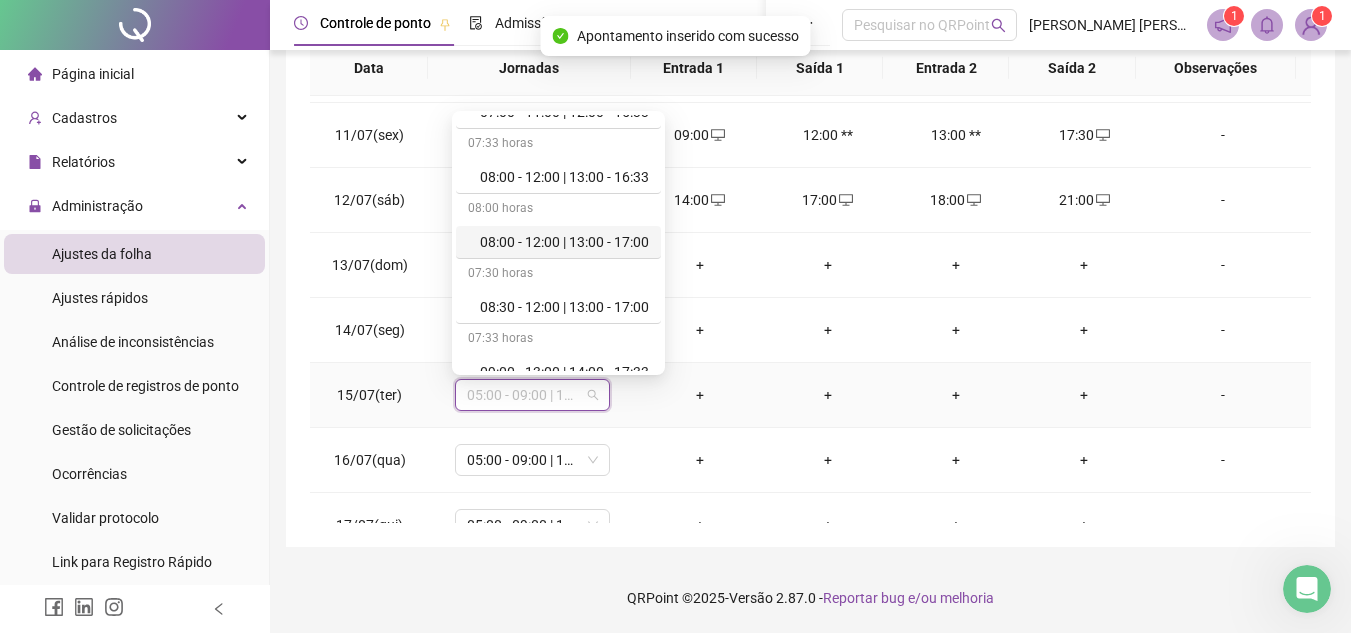 scroll, scrollTop: 200, scrollLeft: 0, axis: vertical 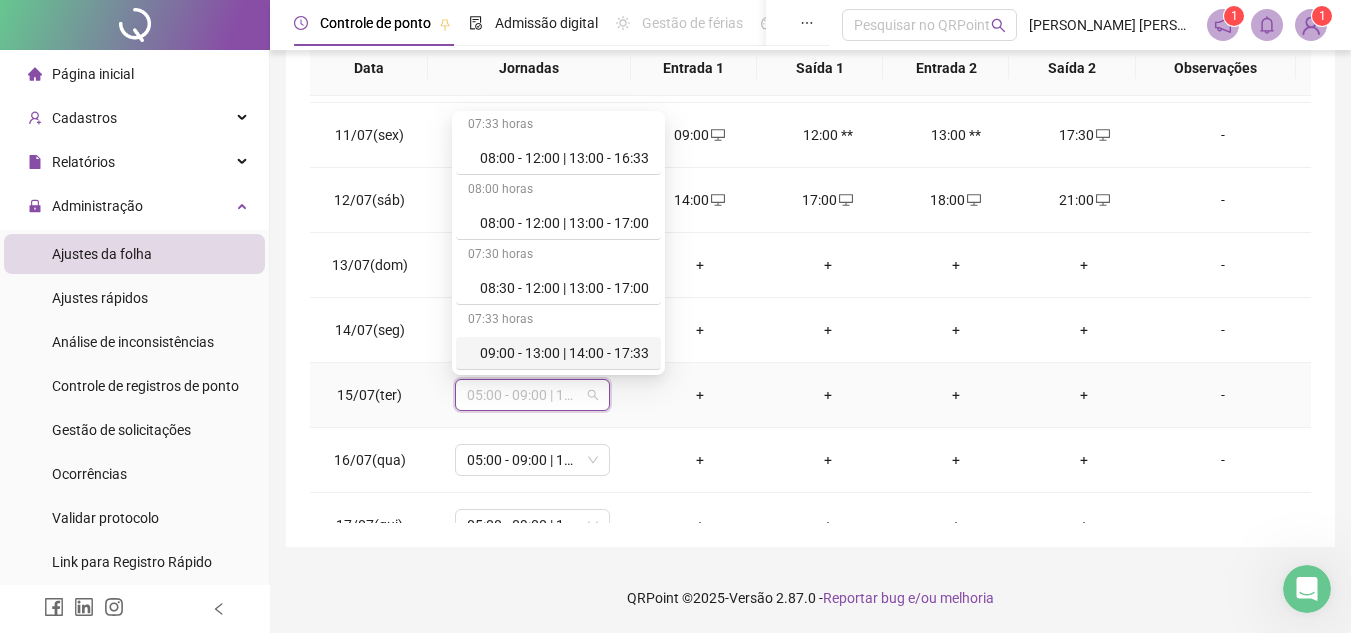 click on "09:00 - 13:00 | 14:00 - 17:33" at bounding box center (564, 353) 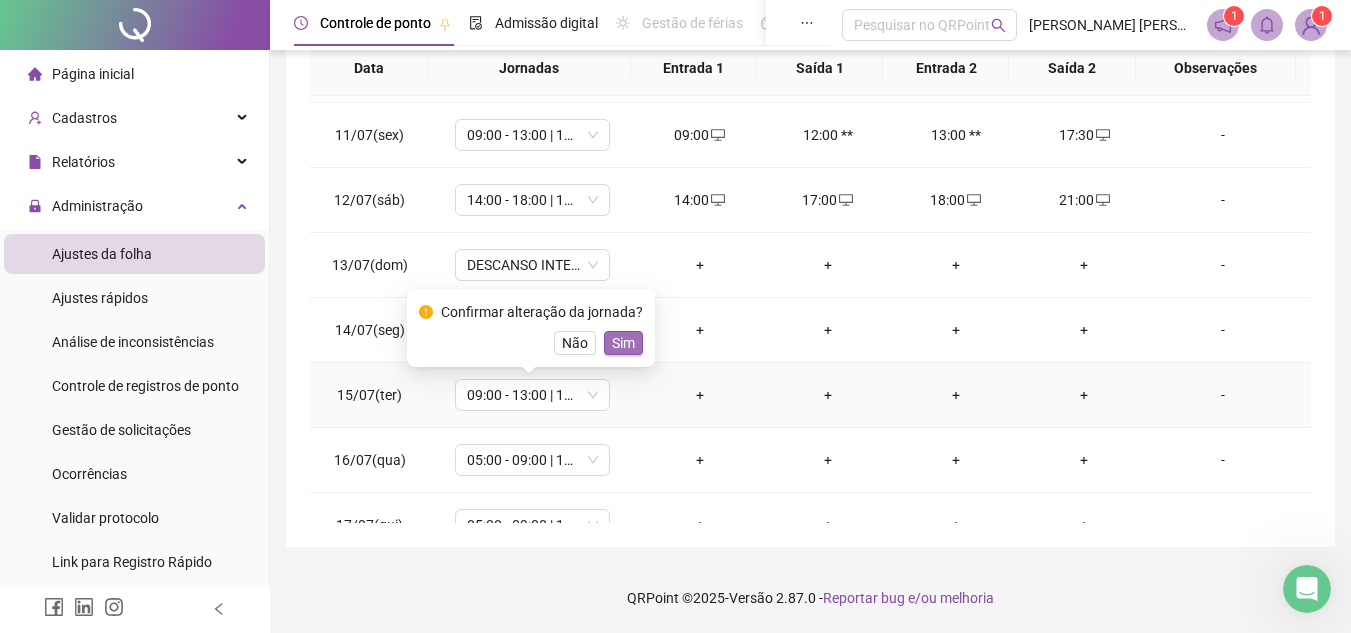 click on "Sim" at bounding box center [623, 343] 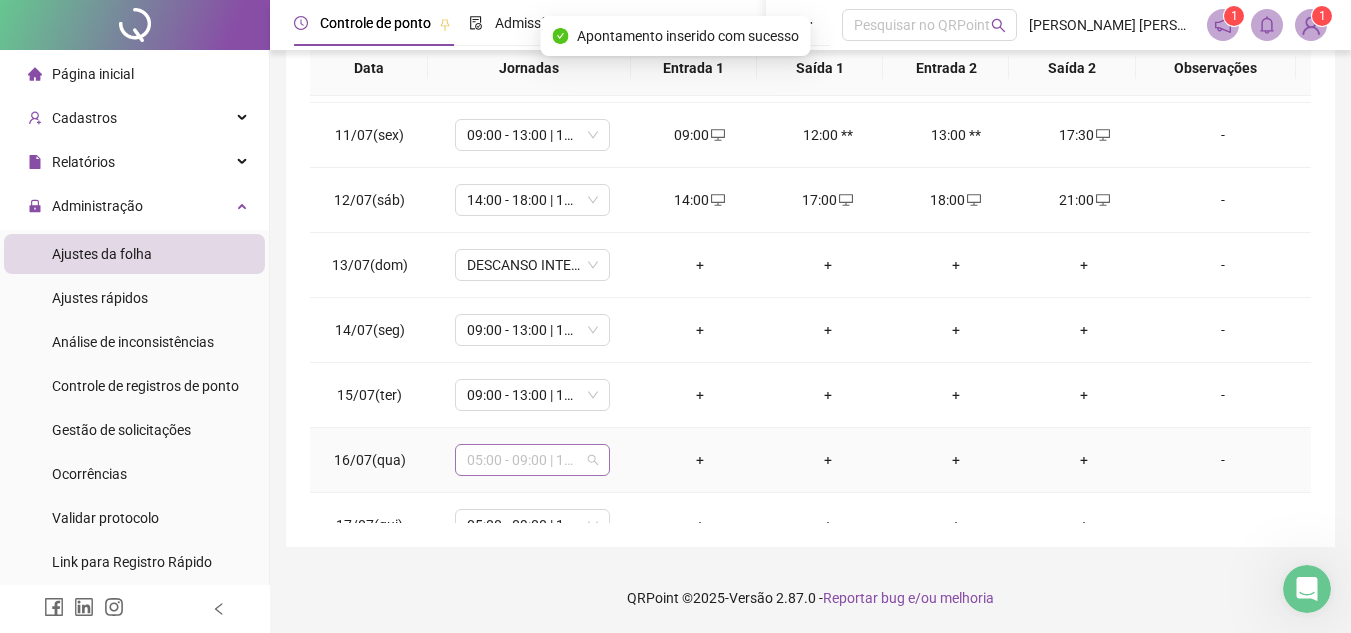 click on "05:00 - 09:00 | 10:00 - 13:33" at bounding box center (532, 460) 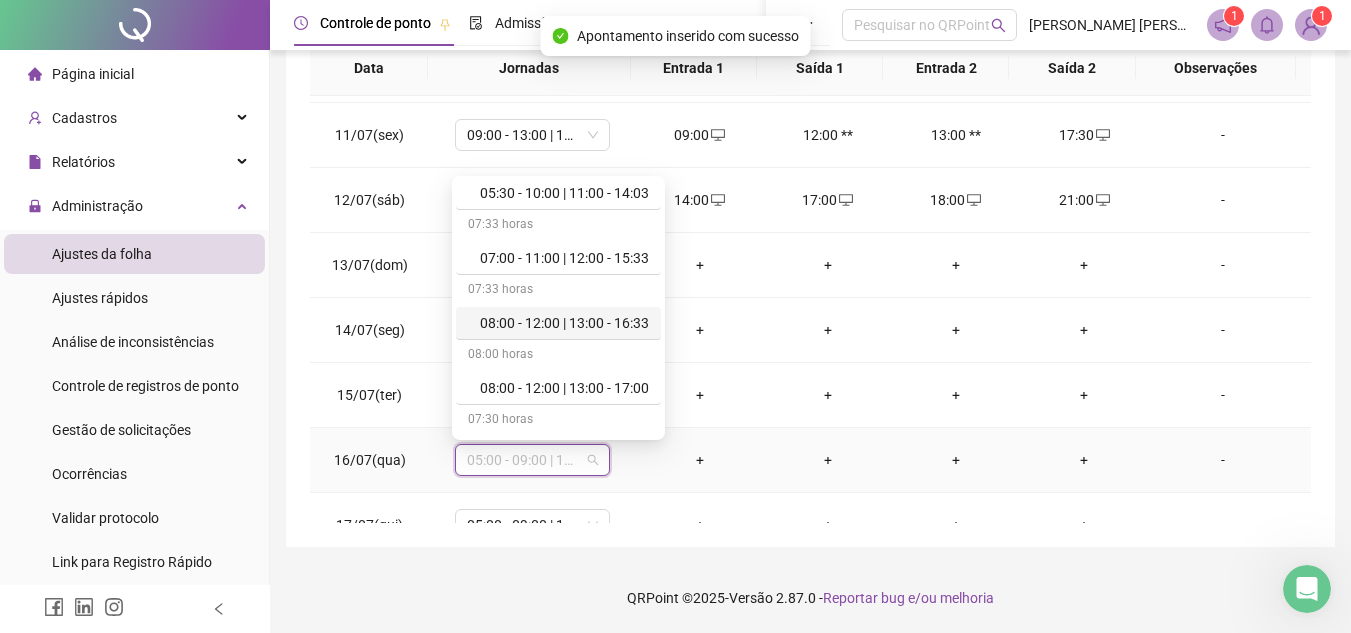 scroll, scrollTop: 200, scrollLeft: 0, axis: vertical 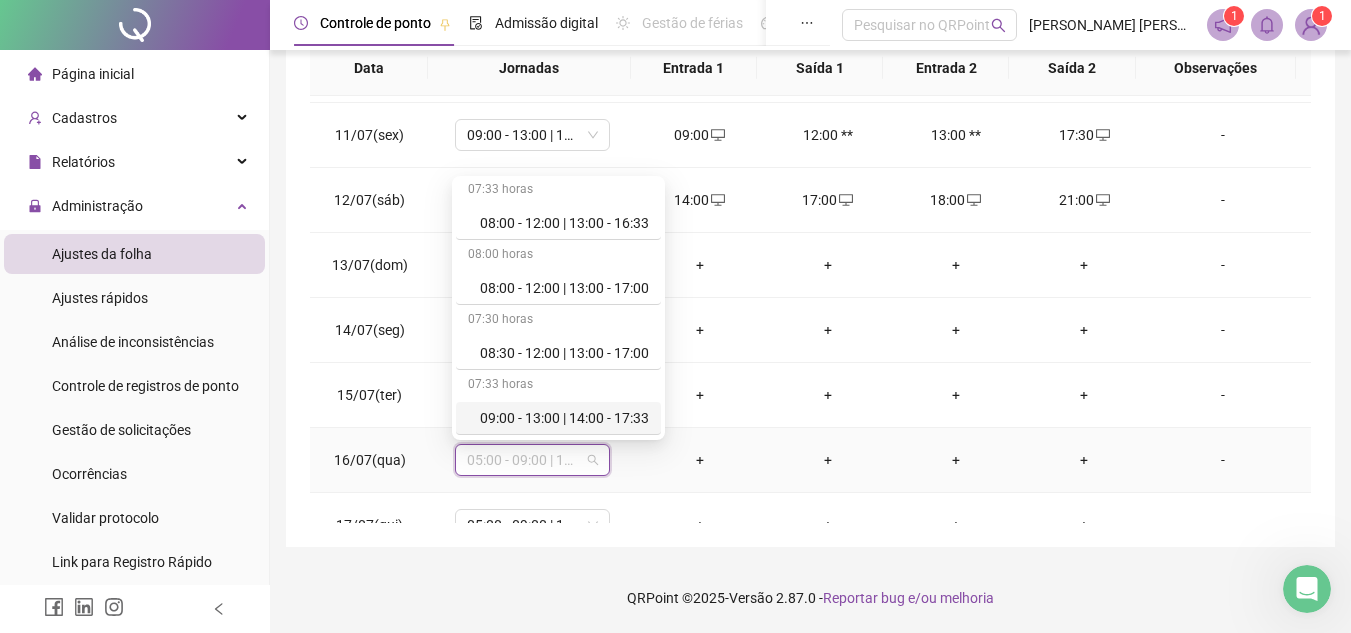 click on "09:00 - 13:00 | 14:00 - 17:33" at bounding box center [564, 418] 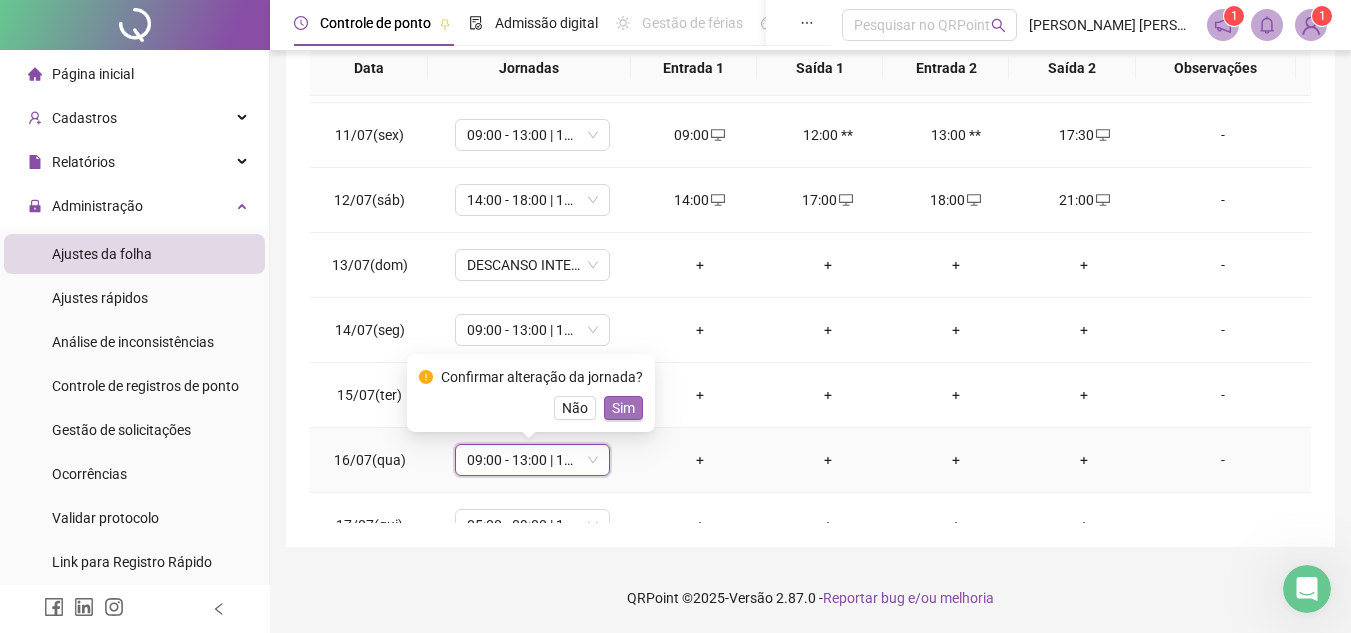 click on "Sim" at bounding box center [623, 408] 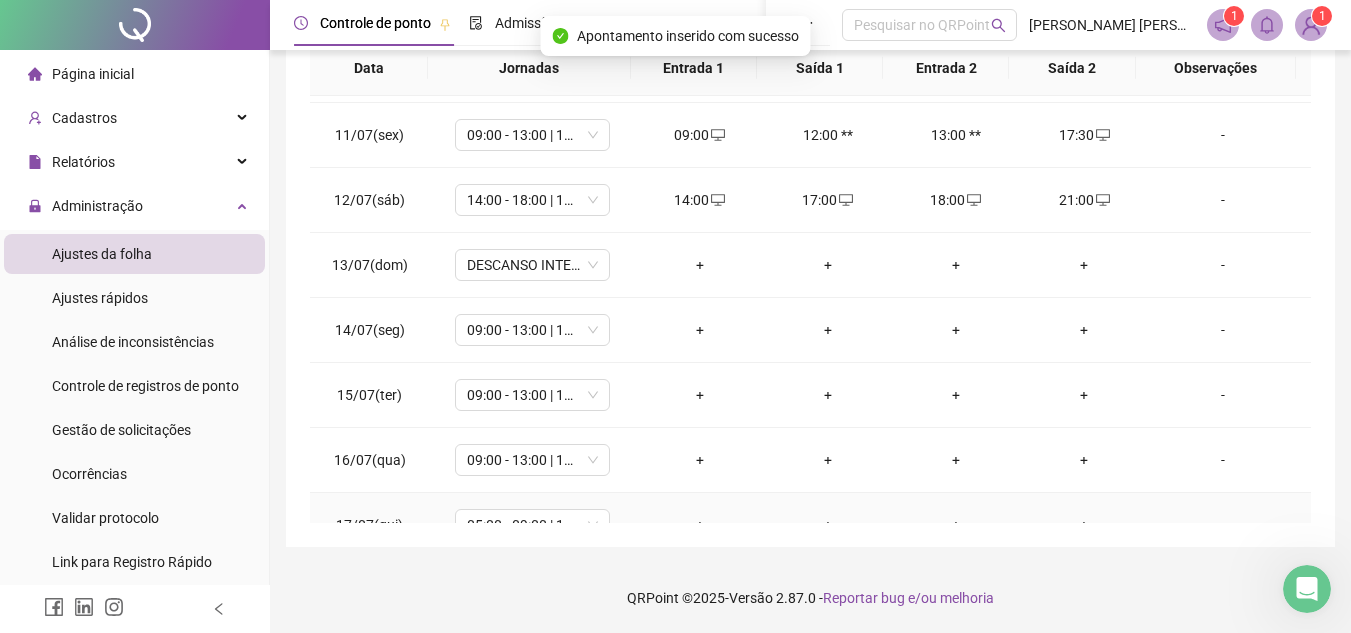 scroll, scrollTop: 1393, scrollLeft: 0, axis: vertical 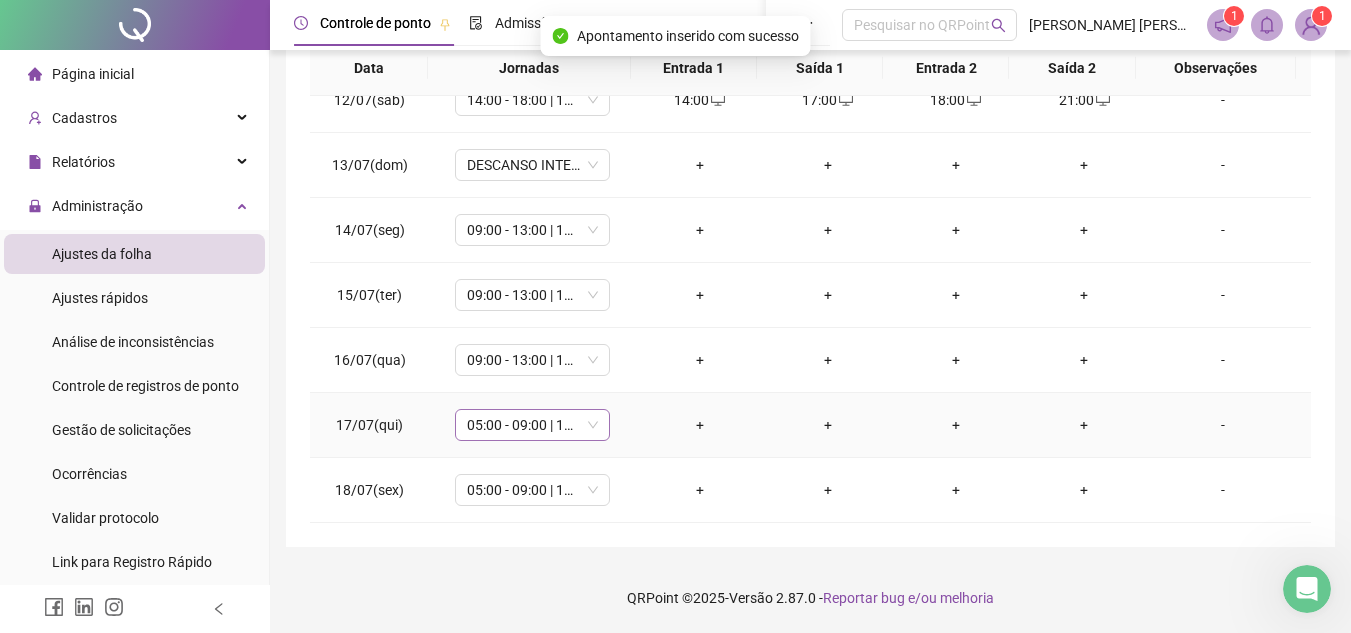 click on "05:00 - 09:00 | 10:00 - 13:33" at bounding box center (532, 425) 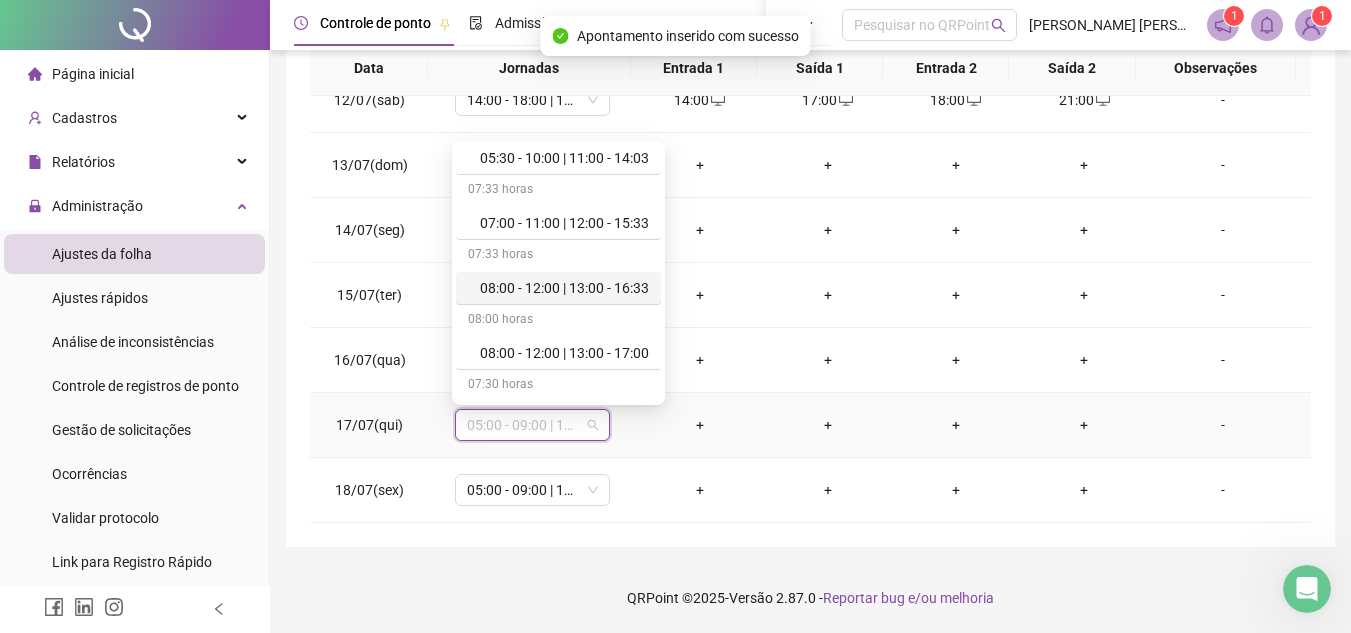 scroll, scrollTop: 200, scrollLeft: 0, axis: vertical 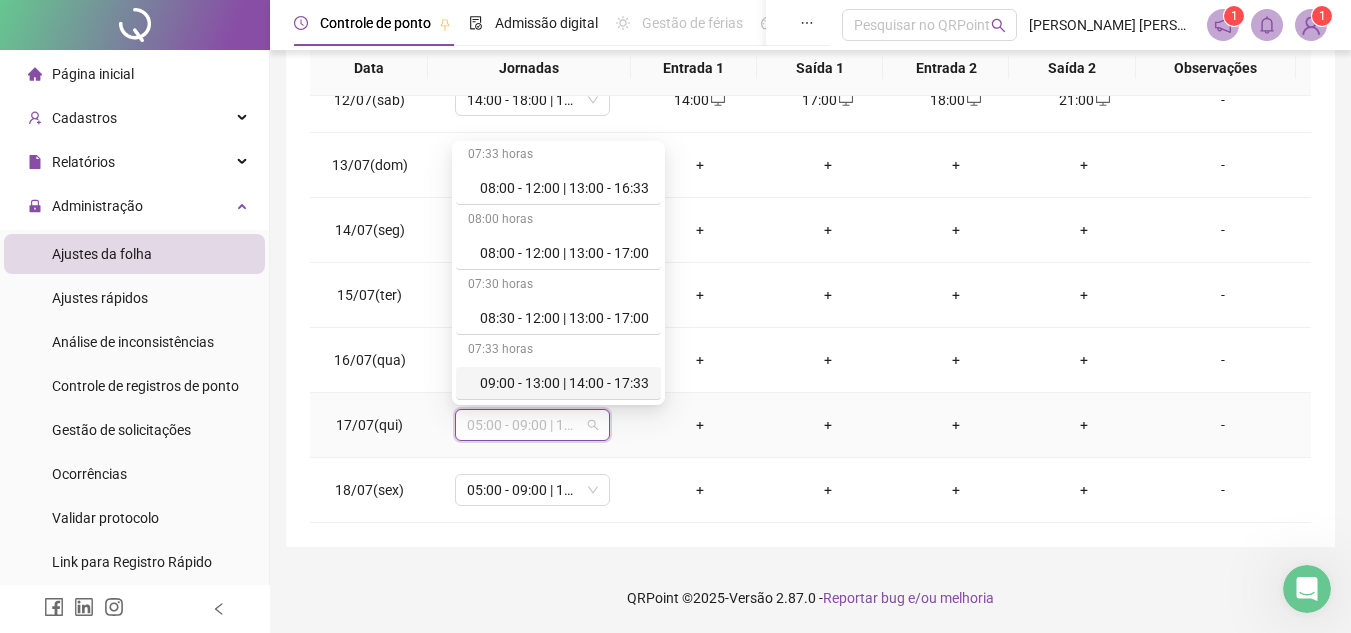 click on "09:00 - 13:00 | 14:00 - 17:33" at bounding box center (564, 383) 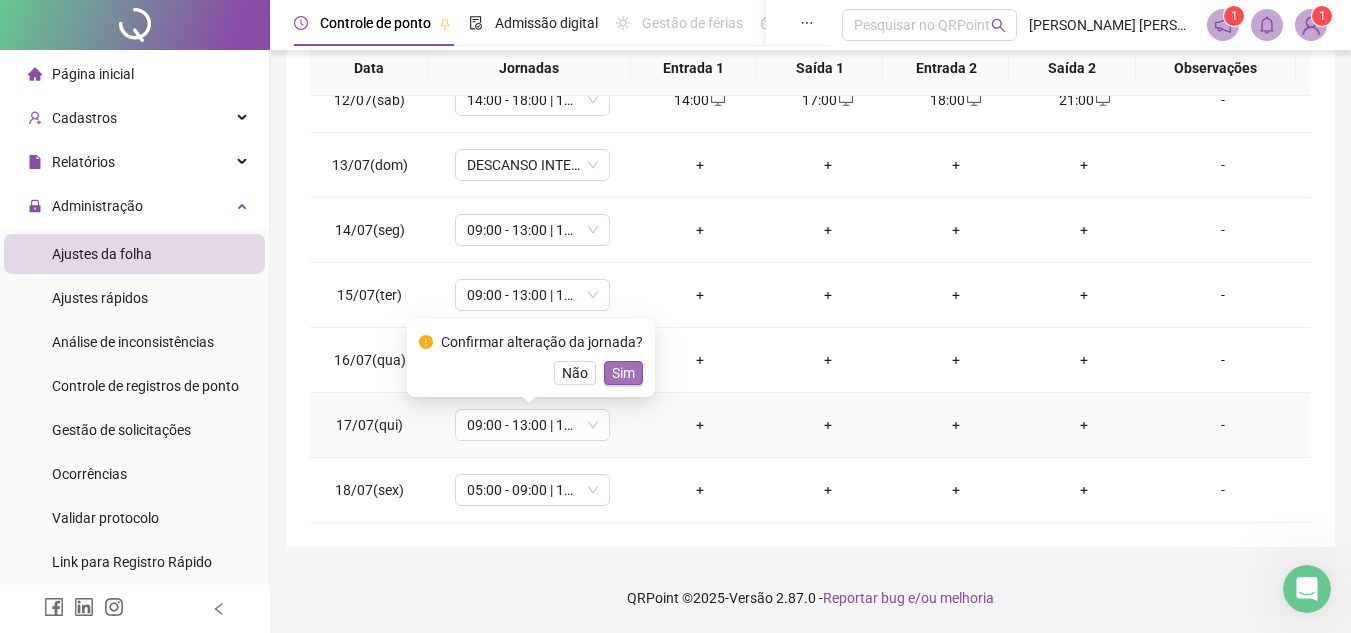 click on "Sim" at bounding box center (623, 373) 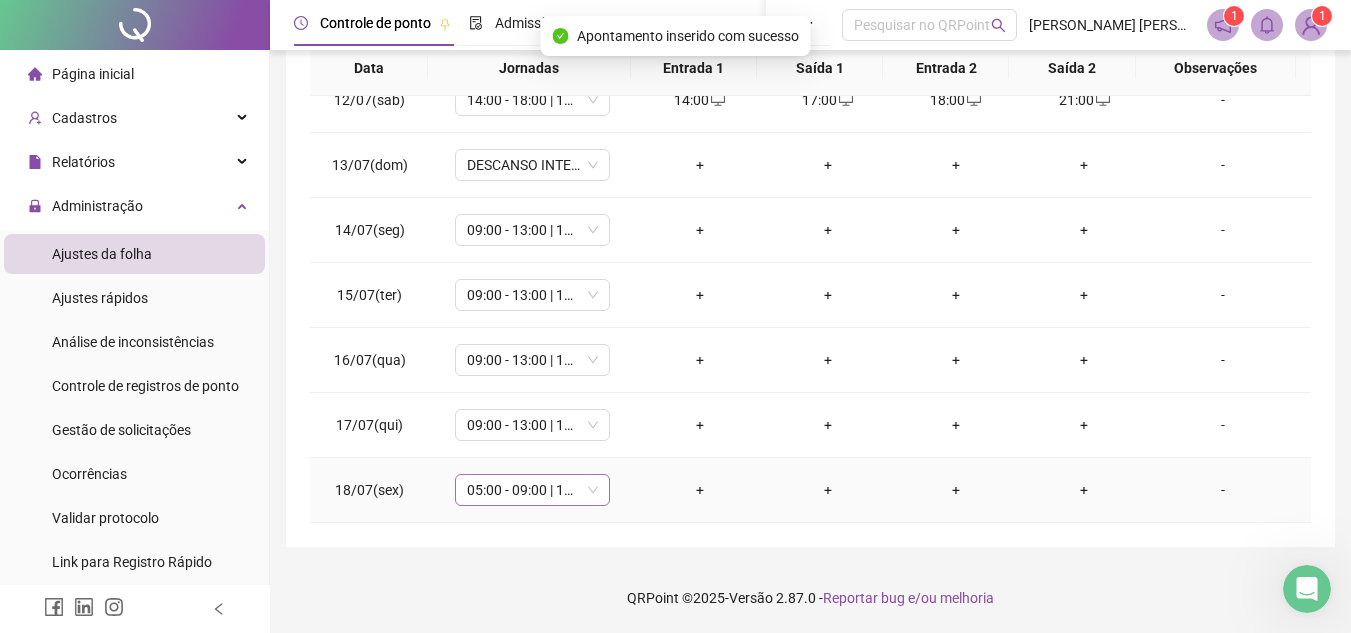 click on "05:00 - 09:00 | 10:00 - 13:33" at bounding box center [532, 490] 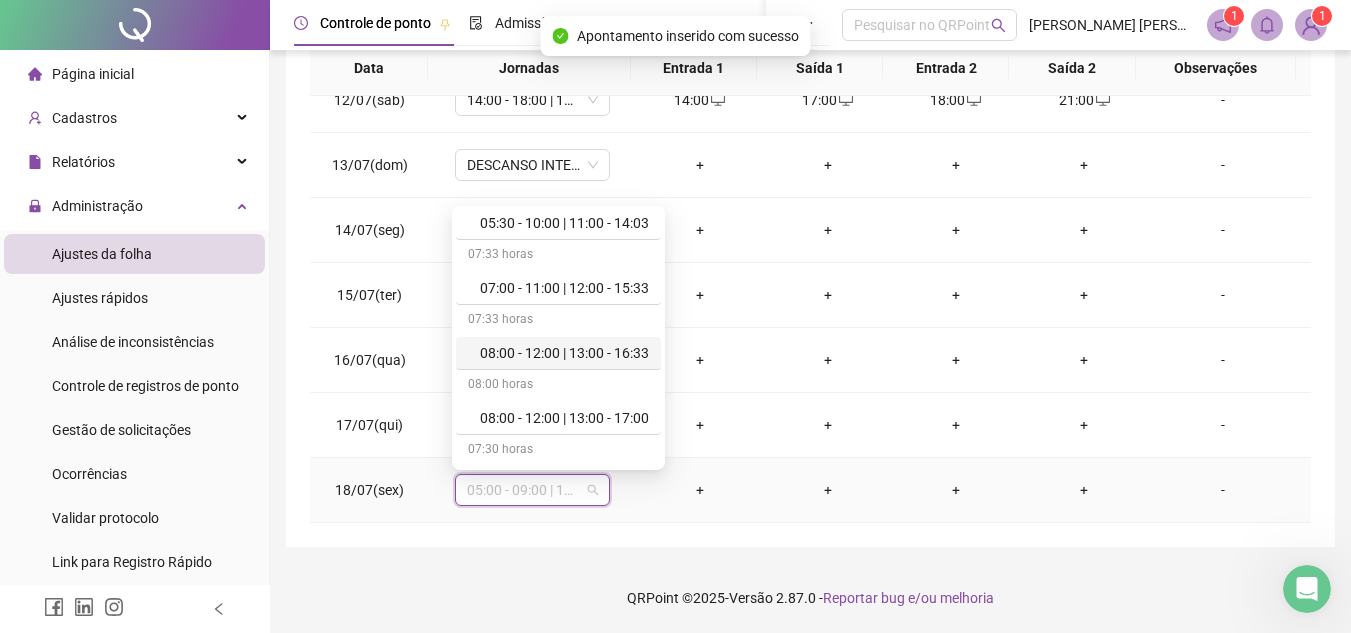 scroll, scrollTop: 200, scrollLeft: 0, axis: vertical 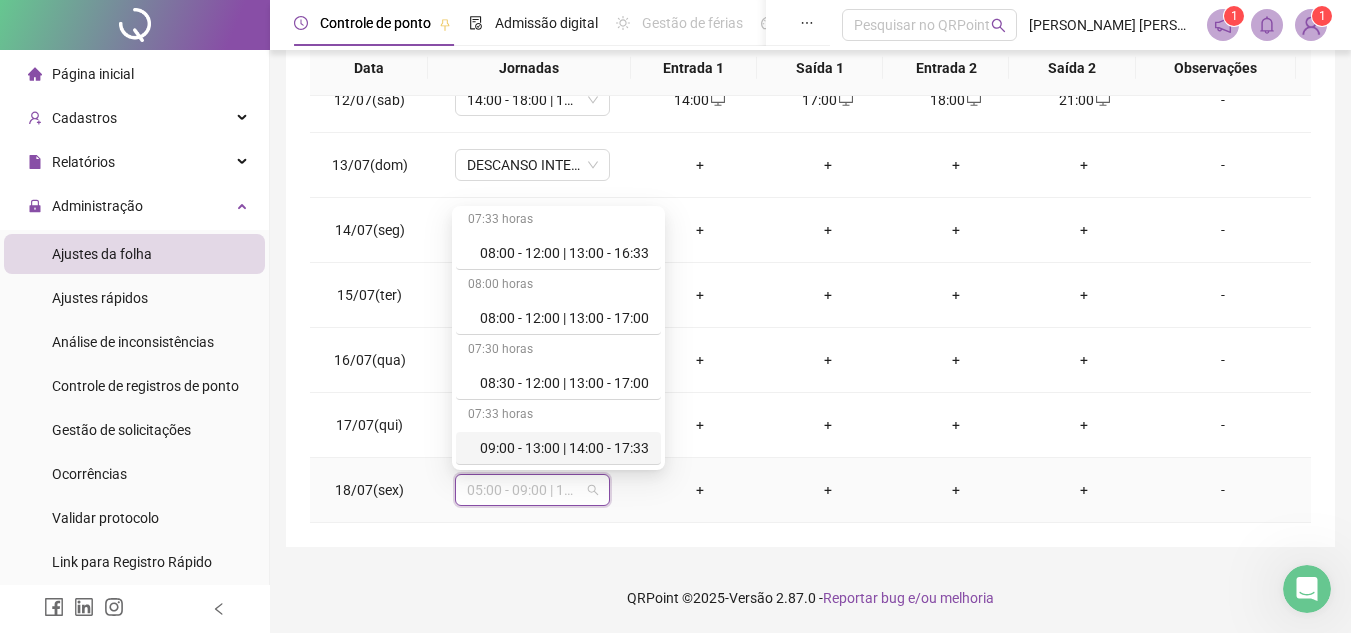 click on "09:00 - 13:00 | 14:00 - 17:33" at bounding box center [564, 448] 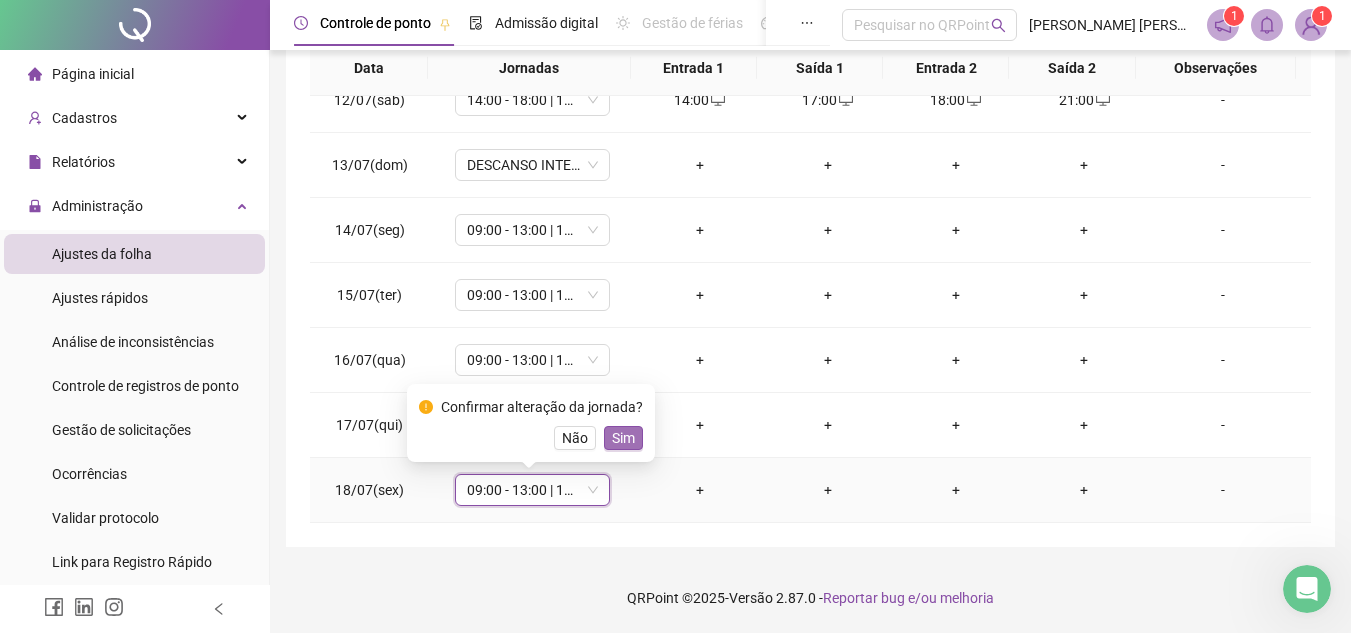 click on "Sim" at bounding box center [623, 438] 